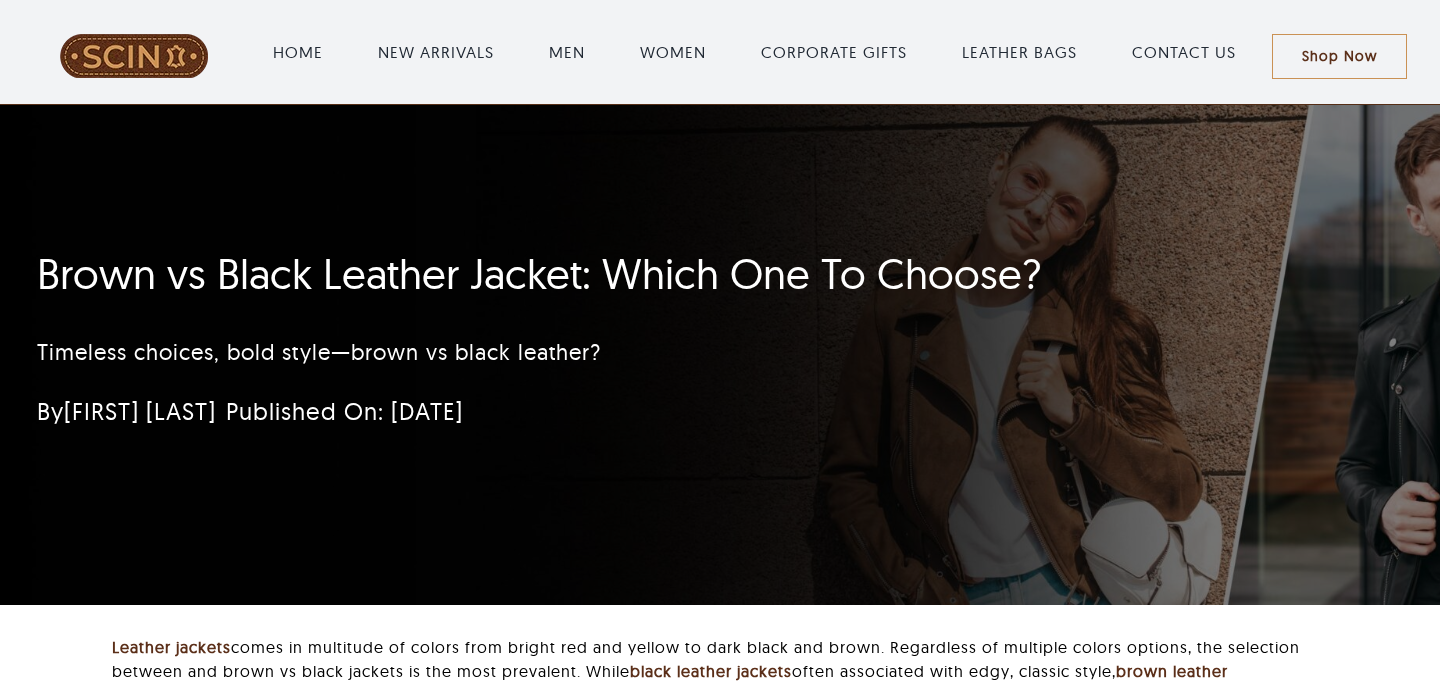 scroll, scrollTop: 54, scrollLeft: 0, axis: vertical 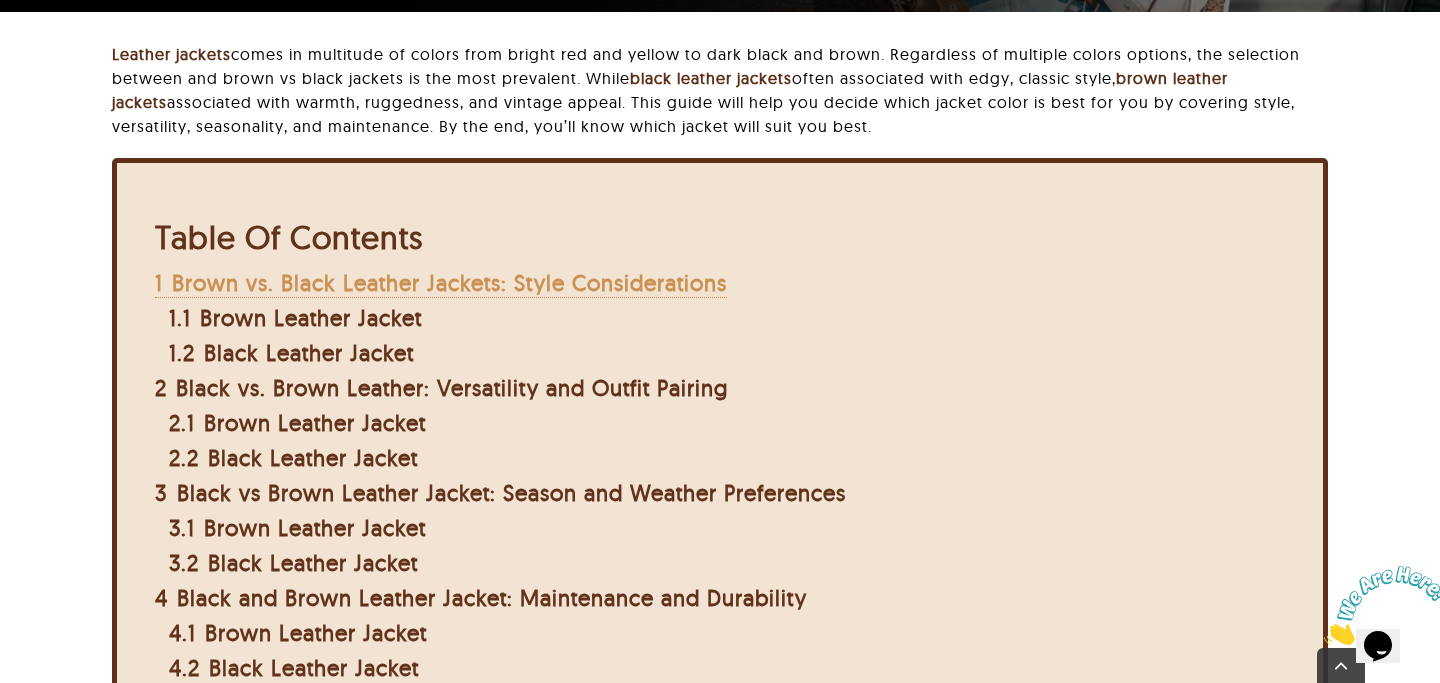 click on "Brown vs. Black Leather Jackets: Style Considerations" at bounding box center [449, 283] 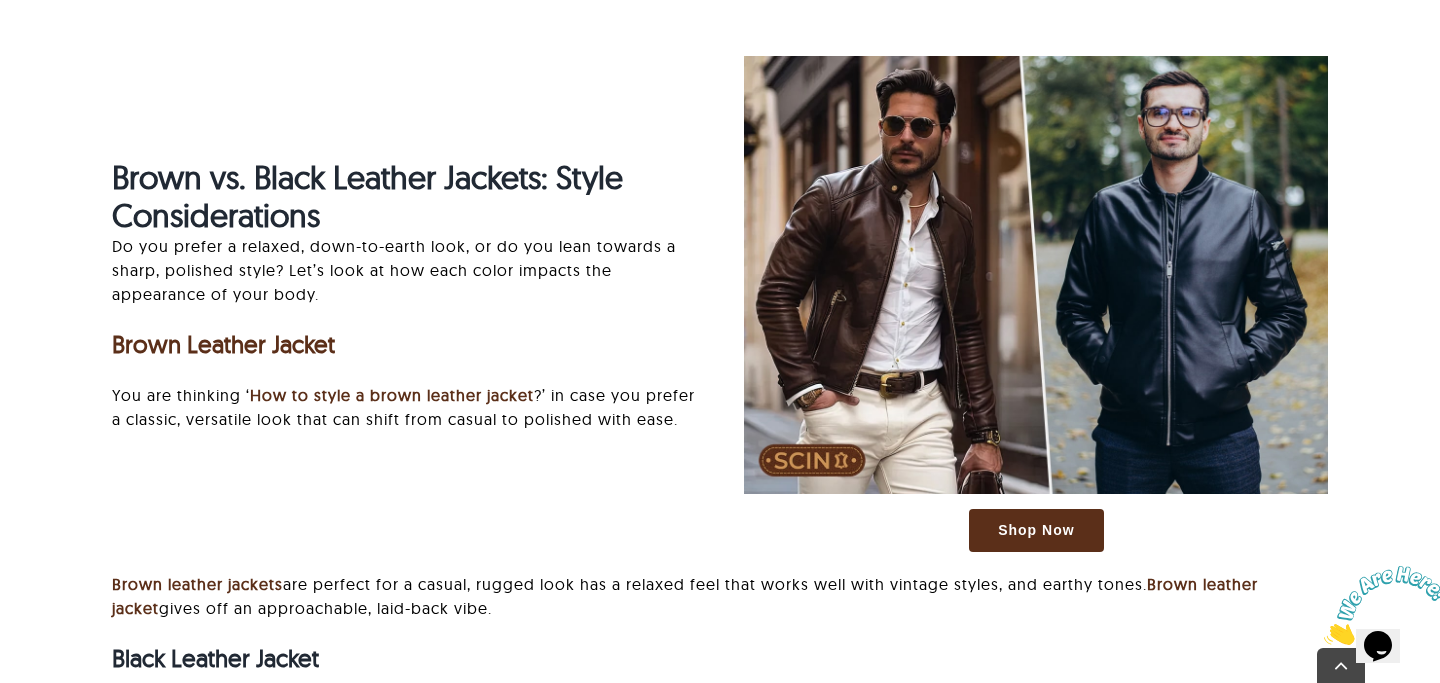 scroll, scrollTop: 2641, scrollLeft: 0, axis: vertical 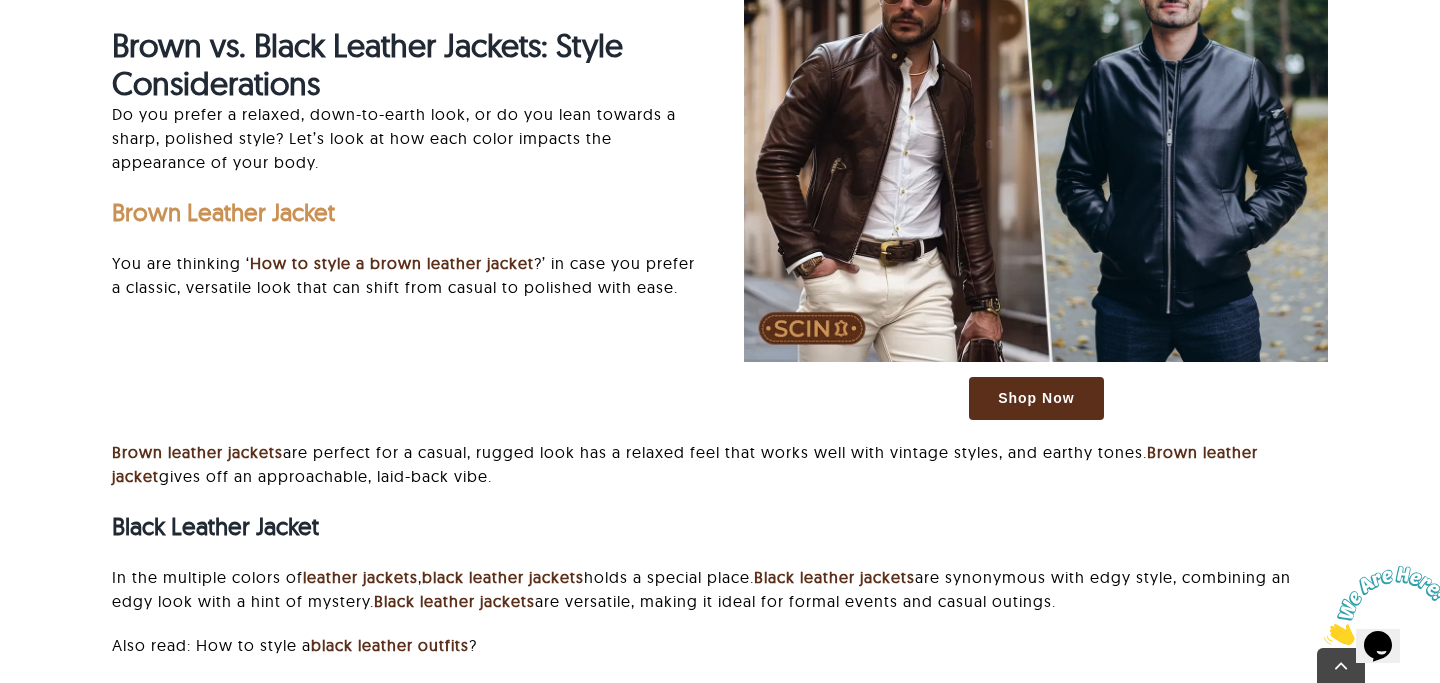 click on "Brown vs. Black Leather Jackets: Style Considerations
Do you prefer a relaxed, down-to-earth look, or do you lean towards a sharp, polished style? Let’s look at how each color impacts the appearance of your body.
Brown Leather Jacket
You are thinking ‘ How to style a brown leather jacket ?’ in case you prefer a classic, versatile look that can shift from casual to polished with ease.
Shop Now Brown leather jackets  are perfect for a casual, rugged look has a relaxed feel that works well with vintage styles, and earthy tones.  Brown leather jacket  gives off an approachable, laid-back vibe.
Black Leather Jacket
In the multiple colors of  leather jackets ,  black leather jackets  holds a special place.  Black leather jackets  are synonymous with edgy style, combining an edgy look with a hint of mystery.  Black leather jackets  are versatile, making it ideal for formal events and casual outings.
Also read: How to style a  black leather outfits ?" at bounding box center (720, 310) 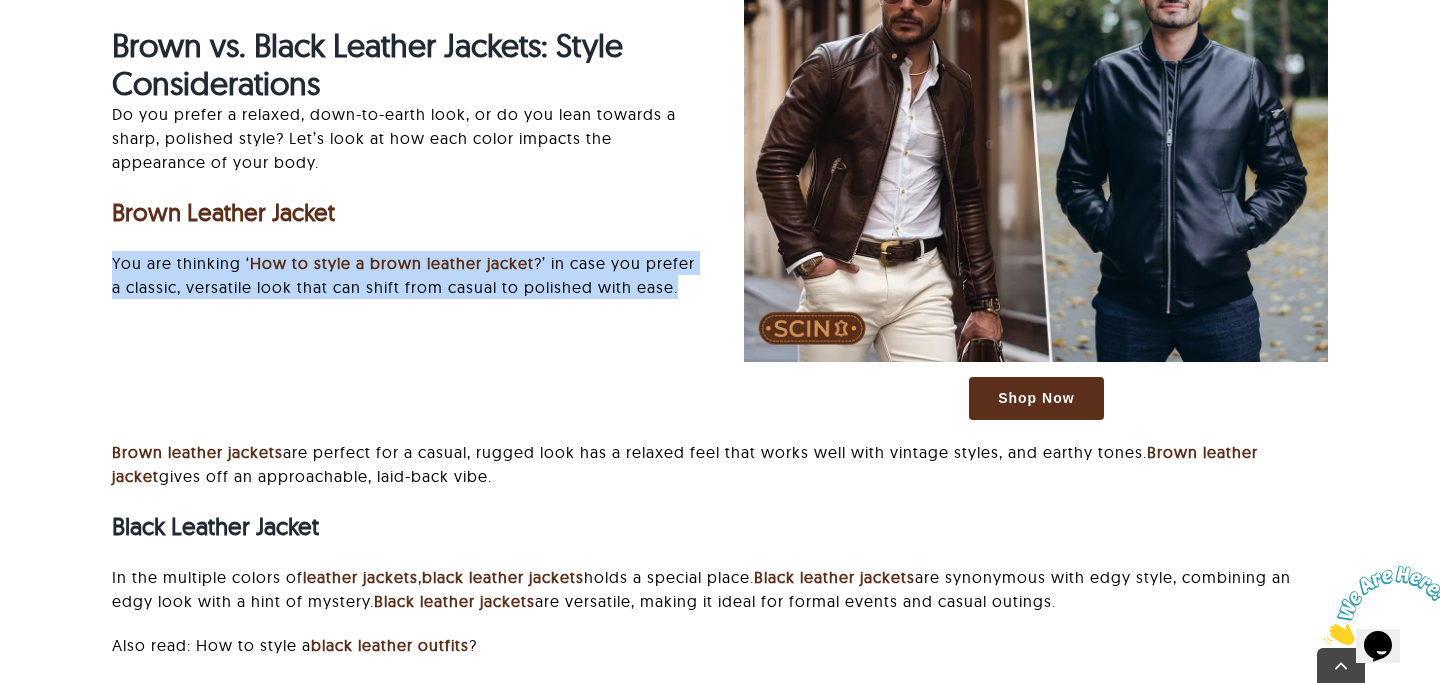 drag, startPoint x: 129, startPoint y: 210, endPoint x: 386, endPoint y: 348, distance: 291.70703 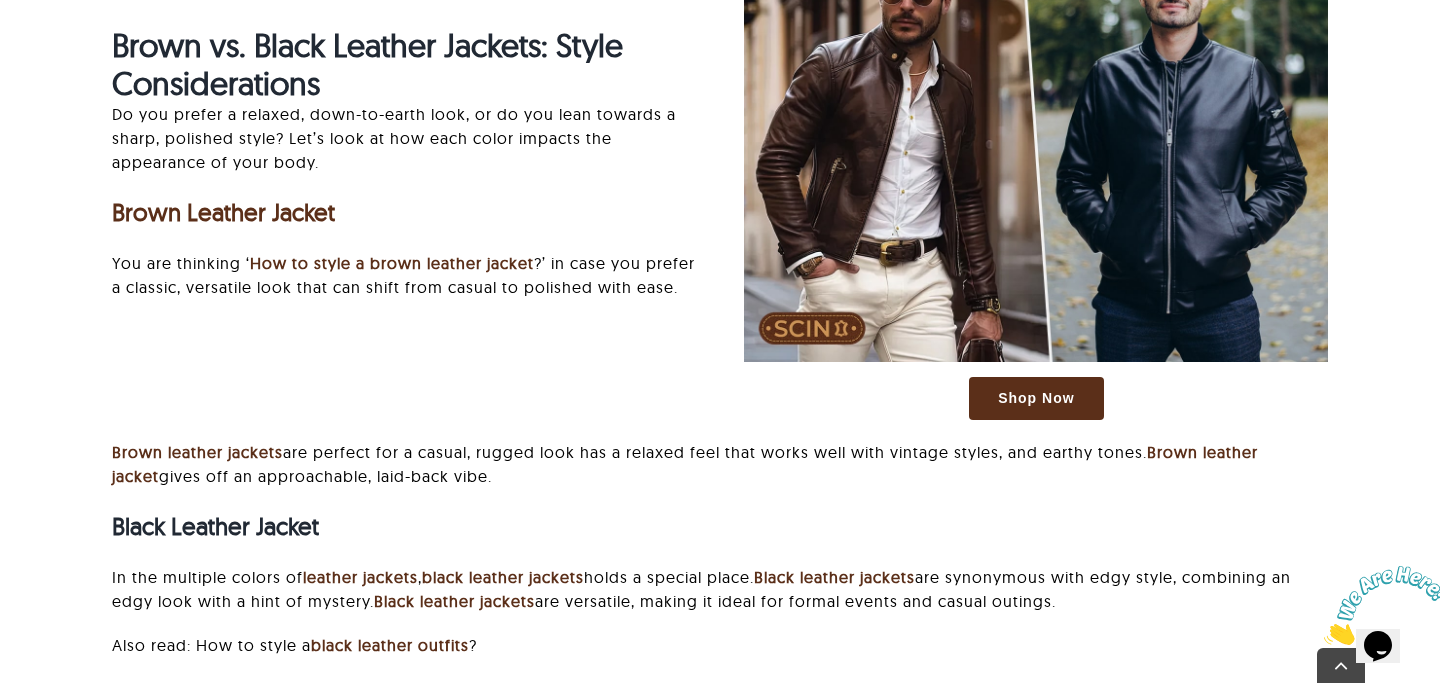 click on "Brown vs. Black Leather Jackets: Style Considerations
Do you prefer a relaxed, down-to-earth look, or do you lean towards a sharp, polished style? Let’s look at how each color impacts the appearance of your body.
Brown Leather Jacket
You are thinking ‘ How to style a brown leather jacket ?’ in case you prefer a classic, versatile look that can shift from casual to polished with ease.
Shop Now Brown leather jackets  are perfect for a casual, rugged look has a relaxed feel that works well with vintage styles, and earthy tones.  Brown leather jacket  gives off an approachable, laid-back vibe.
Black Leather Jacket
In the multiple colors of  leather jackets ,  black leather jackets  holds a special place.  Black leather jackets  are synonymous with edgy style, combining an edgy look with a hint of mystery.  Black leather jackets  are versatile, making it ideal for formal events and casual outings.
Also read: How to style a  black leather outfits ?" at bounding box center [720, 310] 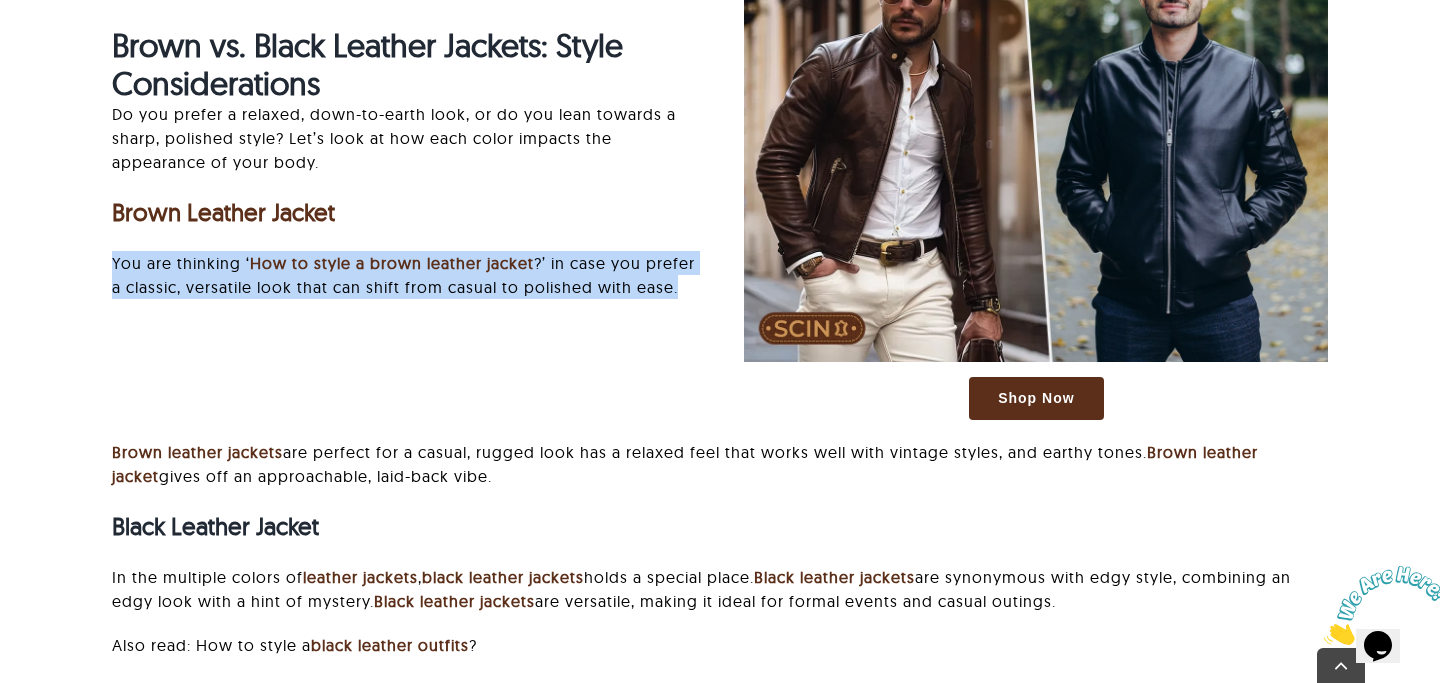 click on "Brown vs. Black Leather Jackets: Style Considerations
Do you prefer a relaxed, down-to-earth look, or do you lean towards a sharp, polished style? Let’s look at how each color impacts the appearance of your body.
Brown Leather Jacket
You are thinking ‘ How to style a brown leather jacket ?’ in case you prefer a classic, versatile look that can shift from casual to polished with ease.
Shop Now Brown leather jackets  are perfect for a casual, rugged look has a relaxed feel that works well with vintage styles, and earthy tones.  Brown leather jacket  gives off an approachable, laid-back vibe.
Black Leather Jacket
In the multiple colors of  leather jackets ,  black leather jackets  holds a special place.  Black leather jackets  are synonymous with edgy style, combining an edgy look with a hint of mystery.  Black leather jackets  are versatile, making it ideal for formal events and casual outings.
Also read: How to style a  black leather outfits ?" at bounding box center (720, 310) 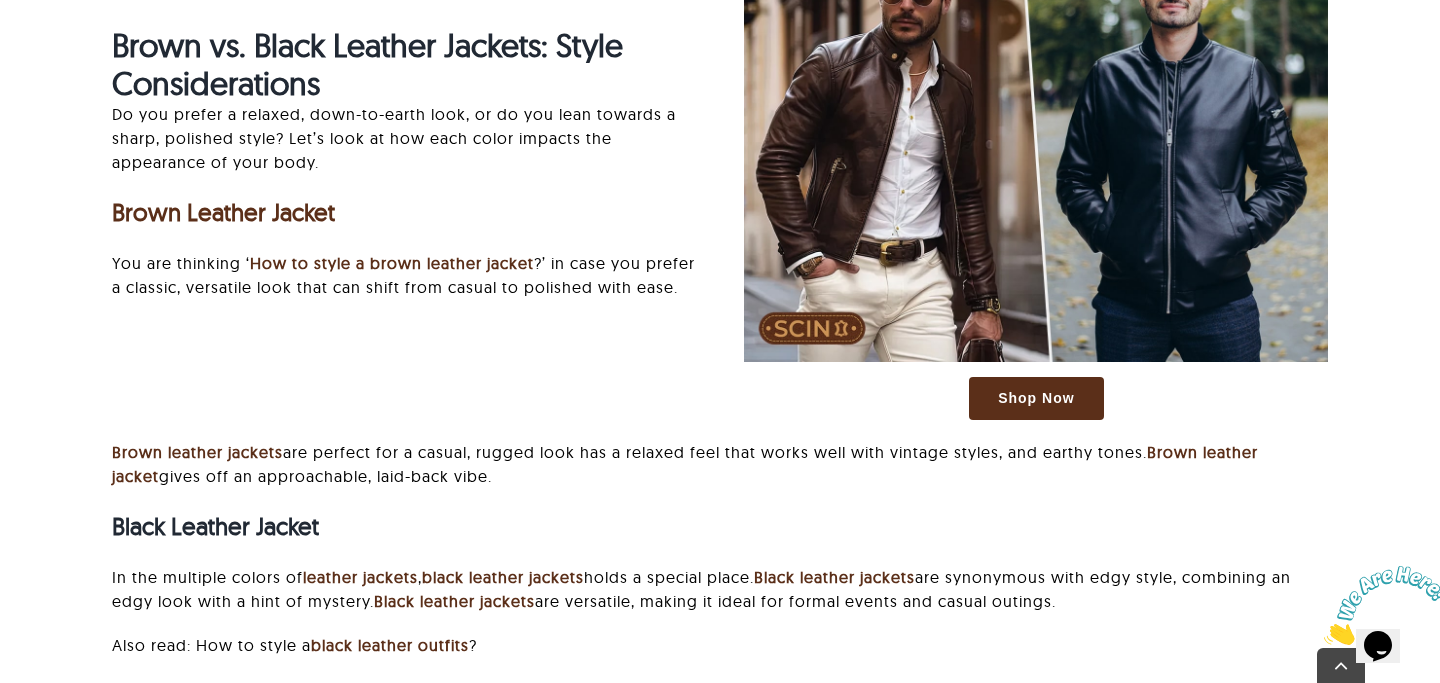 click on "Brown vs. Black Leather Jackets: Style Considerations
Do you prefer a relaxed, down-to-earth look, or do you lean towards a sharp, polished style? Let’s look at how each color impacts the appearance of your body.
Brown Leather Jacket
You are thinking ‘ How to style a brown leather jacket ?’ in case you prefer a classic, versatile look that can shift from casual to polished with ease.
Shop Now Brown leather jackets  are perfect for a casual, rugged look has a relaxed feel that works well with vintage styles, and earthy tones.  Brown leather jacket  gives off an approachable, laid-back vibe.
Black Leather Jacket
In the multiple colors of  leather jackets ,  black leather jackets  holds a special place.  Black leather jackets  are synonymous with edgy style, combining an edgy look with a hint of mystery.  Black leather jackets  are versatile, making it ideal for formal events and casual outings.
Also read: How to style a  black leather outfits ?" at bounding box center (720, 310) 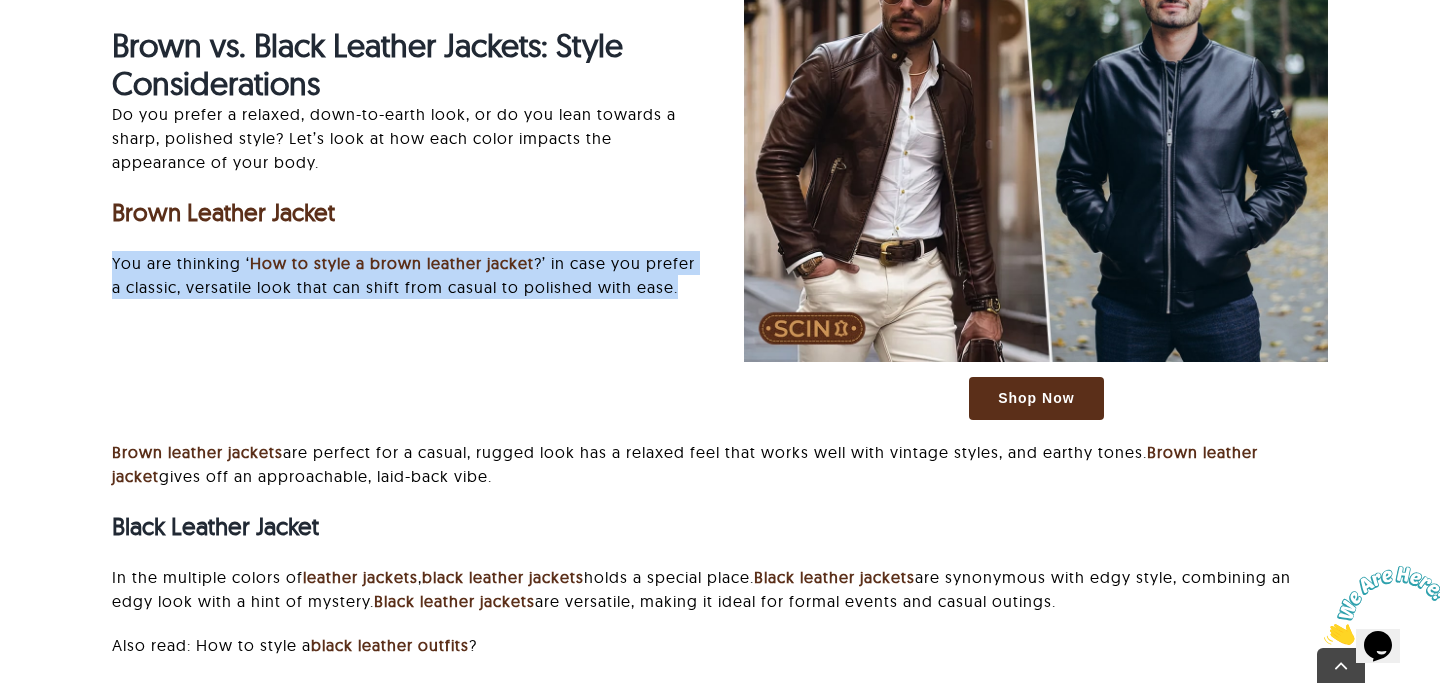 click on "Brown vs. Black Leather Jackets: Style Considerations
Do you prefer a relaxed, down-to-earth look, or do you lean towards a sharp, polished style? Let’s look at how each color impacts the appearance of your body.
Brown Leather Jacket
You are thinking ‘ How to style a brown leather jacket ?’ in case you prefer a classic, versatile look that can shift from casual to polished with ease.
Shop Now Brown leather jackets  are perfect for a casual, rugged look has a relaxed feel that works well with vintage styles, and earthy tones.  Brown leather jacket  gives off an approachable, laid-back vibe.
Black Leather Jacket
In the multiple colors of  leather jackets ,  black leather jackets  holds a special place.  Black leather jackets  are synonymous with edgy style, combining an edgy look with a hint of mystery.  Black leather jackets  are versatile, making it ideal for formal events and casual outings.
Also read: How to style a  black leather outfits ?" at bounding box center [720, 310] 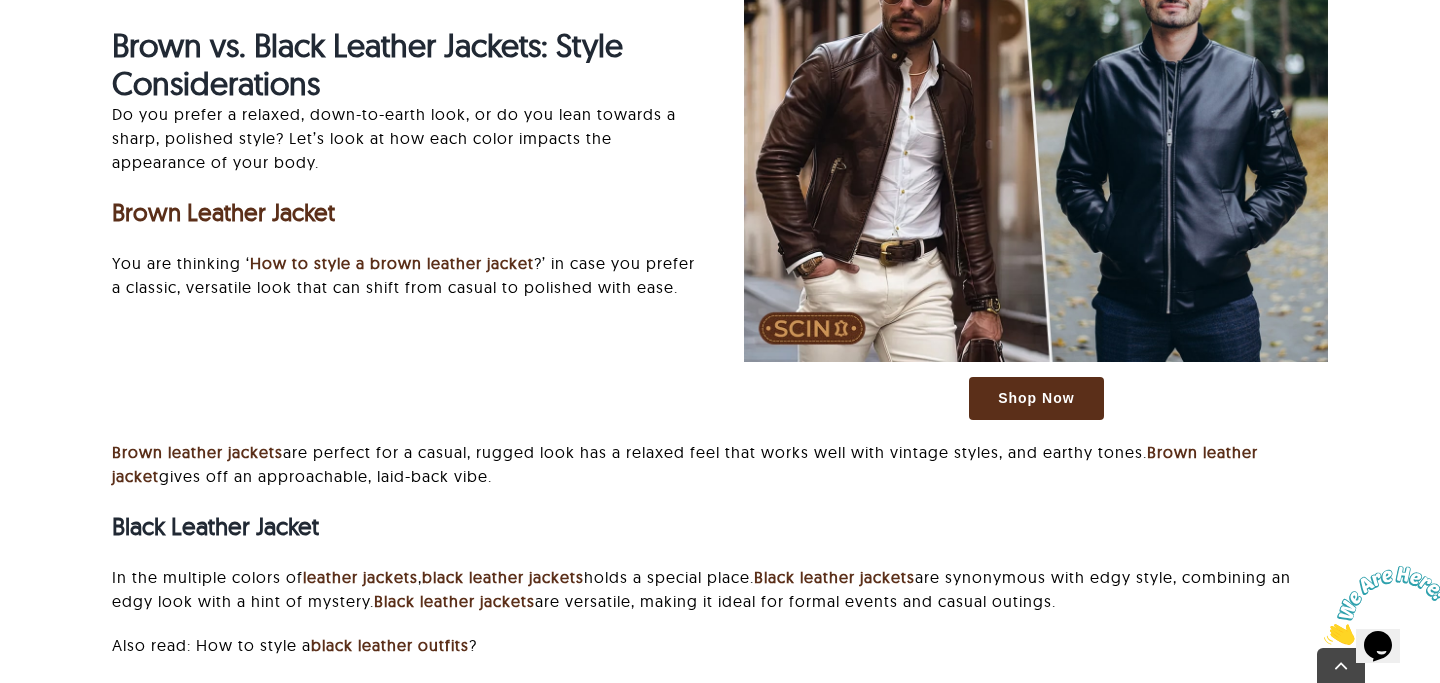 click on "Brown vs. Black Leather Jackets: Style Considerations
Do you prefer a relaxed, down-to-earth look, or do you lean towards a sharp, polished style? Let’s look at how each color impacts the appearance of your body.
Brown Leather Jacket
You are thinking ‘ How to style a brown leather jacket ?’ in case you prefer a classic, versatile look that can shift from casual to polished with ease.
Shop Now Brown leather jackets  are perfect for a casual, rugged look has a relaxed feel that works well with vintage styles, and earthy tones.  Brown leather jacket  gives off an approachable, laid-back vibe.
Black Leather Jacket
In the multiple colors of  leather jackets ,  black leather jackets  holds a special place.  Black leather jackets  are synonymous with edgy style, combining an edgy look with a hint of mystery.  Black leather jackets  are versatile, making it ideal for formal events and casual outings.
Also read: How to style a  black leather outfits ?" at bounding box center [720, 310] 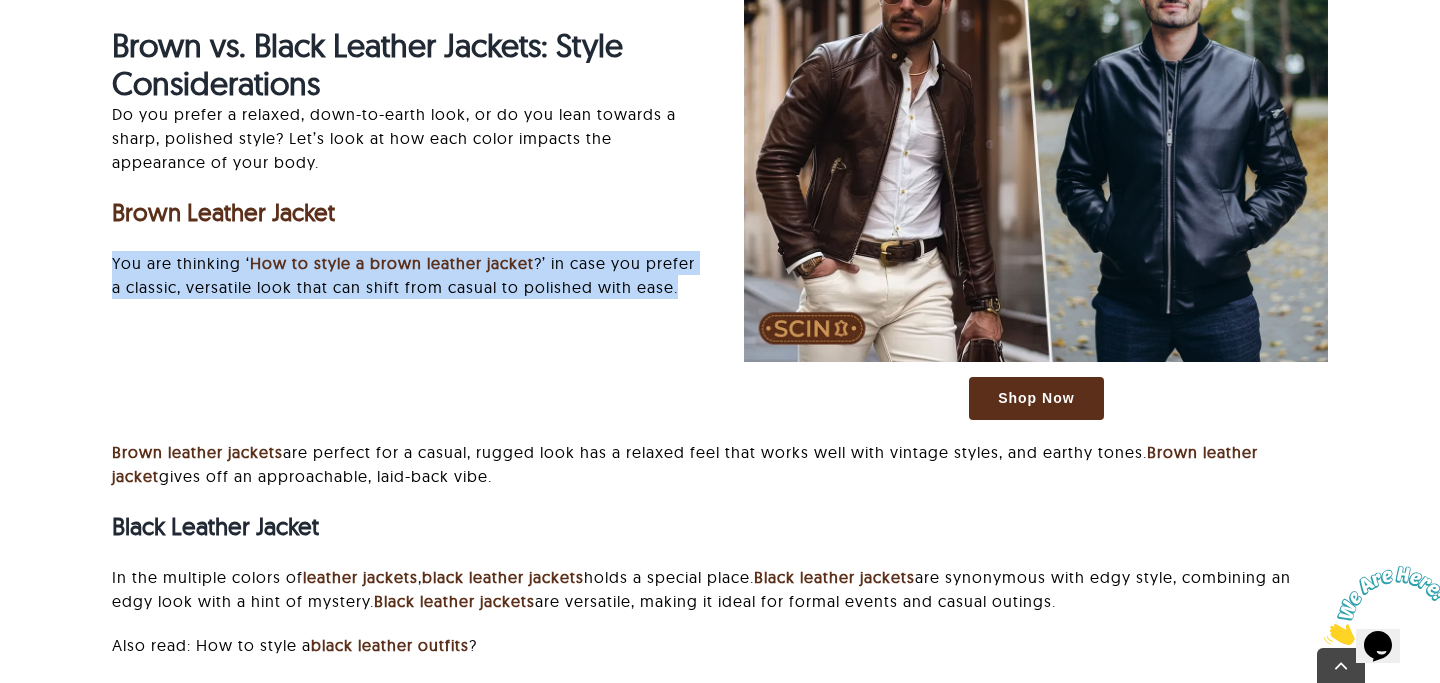 click on "Brown vs. Black Leather Jackets: Style Considerations
Do you prefer a relaxed, down-to-earth look, or do you lean towards a sharp, polished style? Let’s look at how each color impacts the appearance of your body.
Brown Leather Jacket
You are thinking ‘ How to style a brown leather jacket ?’ in case you prefer a classic, versatile look that can shift from casual to polished with ease.
Shop Now Brown leather jackets  are perfect for a casual, rugged look has a relaxed feel that works well with vintage styles, and earthy tones.  Brown leather jacket  gives off an approachable, laid-back vibe.
Black Leather Jacket
In the multiple colors of  leather jackets ,  black leather jackets  holds a special place.  Black leather jackets  are synonymous with edgy style, combining an edgy look with a hint of mystery.  Black leather jackets  are versatile, making it ideal for formal events and casual outings.
Also read: How to style a  black leather outfits ?" at bounding box center [720, 310] 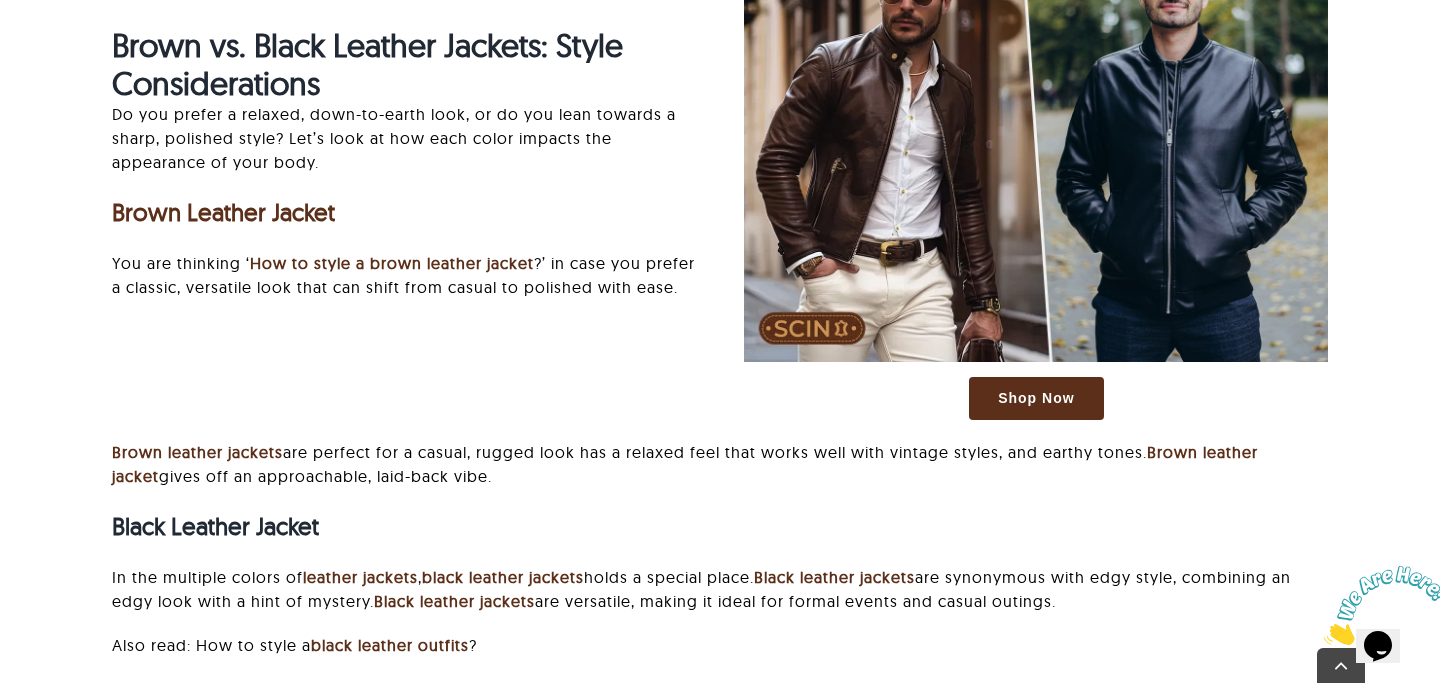 click on "Brown vs. Black Leather Jackets: Style Considerations
Do you prefer a relaxed, down-to-earth look, or do you lean towards a sharp, polished style? Let’s look at how each color impacts the appearance of your body.
Brown Leather Jacket
You are thinking ‘ How to style a brown leather jacket ?’ in case you prefer a classic, versatile look that can shift from casual to polished with ease.
Shop Now Brown leather jackets  are perfect for a casual, rugged look has a relaxed feel that works well with vintage styles, and earthy tones.  Brown leather jacket  gives off an approachable, laid-back vibe.
Black Leather Jacket
In the multiple colors of  leather jackets ,  black leather jackets  holds a special place.  Black leather jackets  are synonymous with edgy style, combining an edgy look with a hint of mystery.  Black leather jackets  are versatile, making it ideal for formal events and casual outings.
Also read: How to style a  black leather outfits ?" at bounding box center (720, 310) 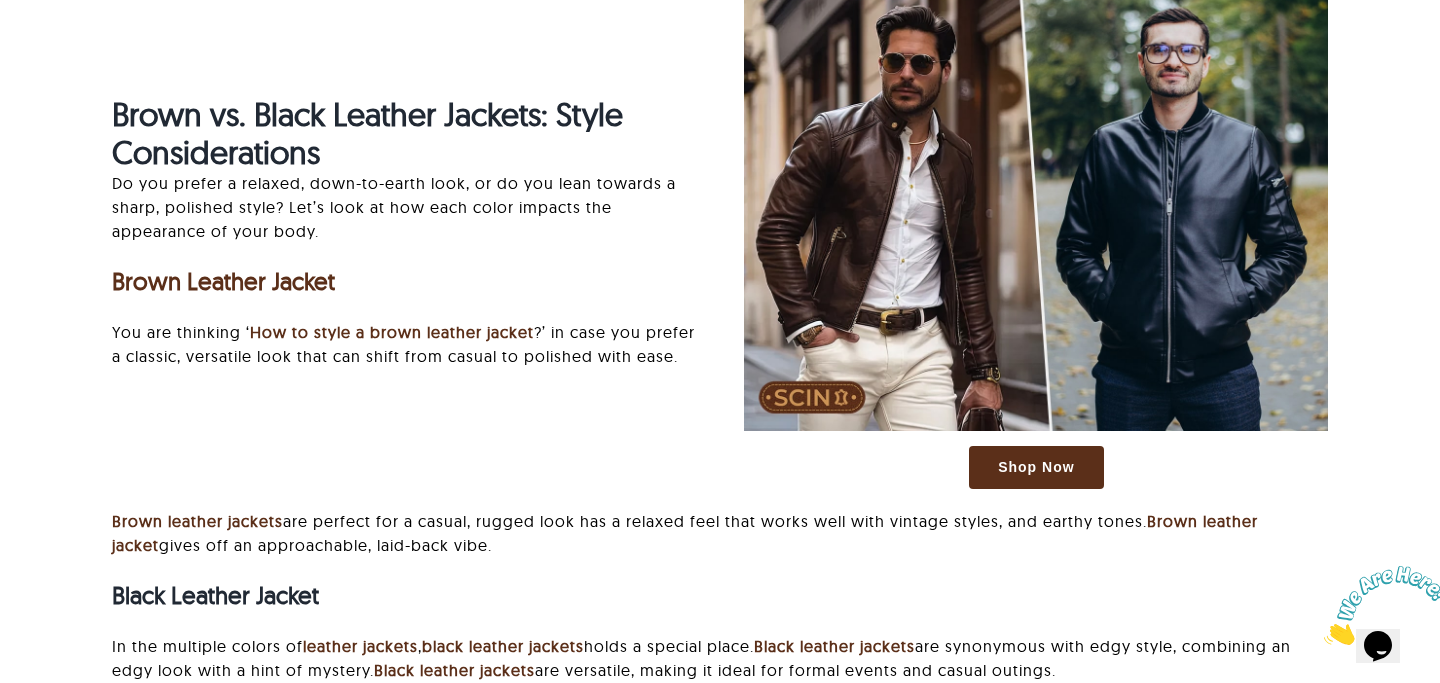 scroll, scrollTop: 2558, scrollLeft: 0, axis: vertical 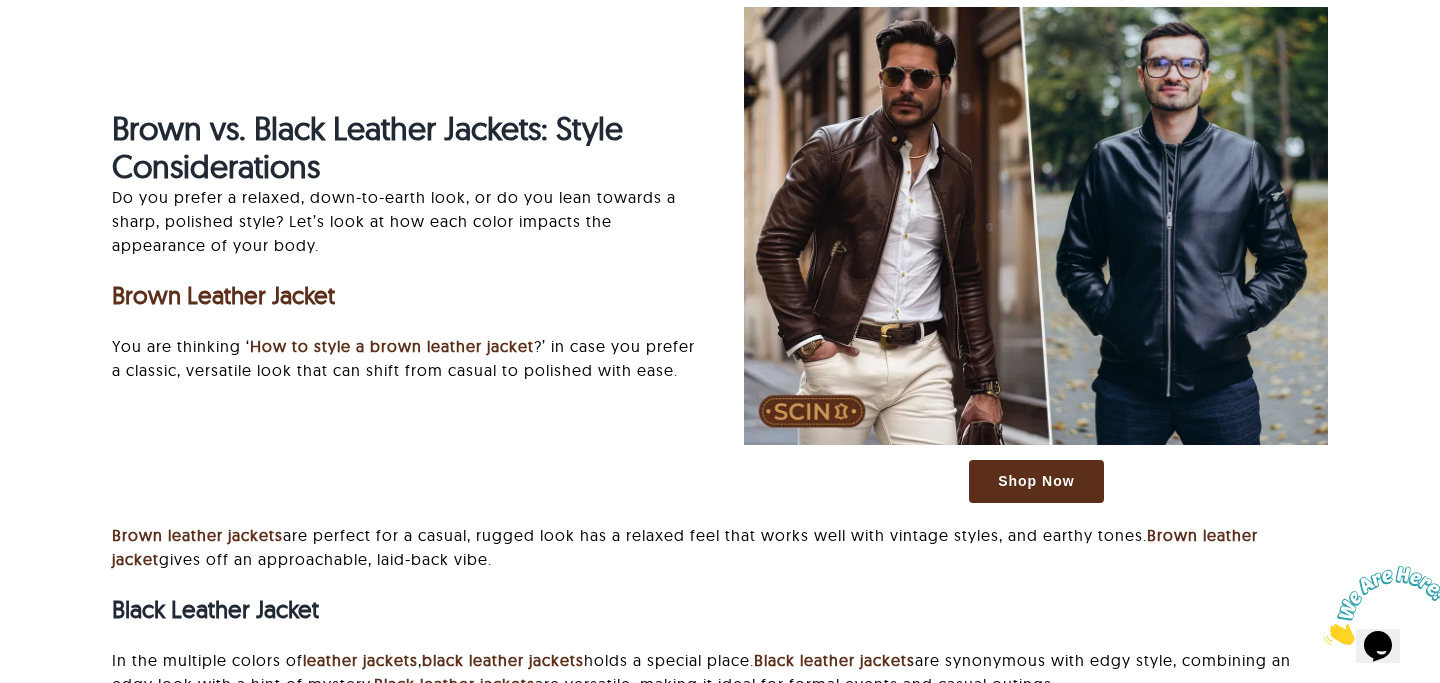 click on "Brown vs. Black Leather Jackets: Style Considerations
Do you prefer a relaxed, down-to-earth look, or do you lean towards a sharp, polished style? Let’s look at how each color impacts the appearance of your body.
Brown Leather Jacket
You are thinking ‘ How to style a brown leather jacket ?’ in case you prefer a classic, versatile look that can shift from casual to polished with ease." at bounding box center [404, 256] 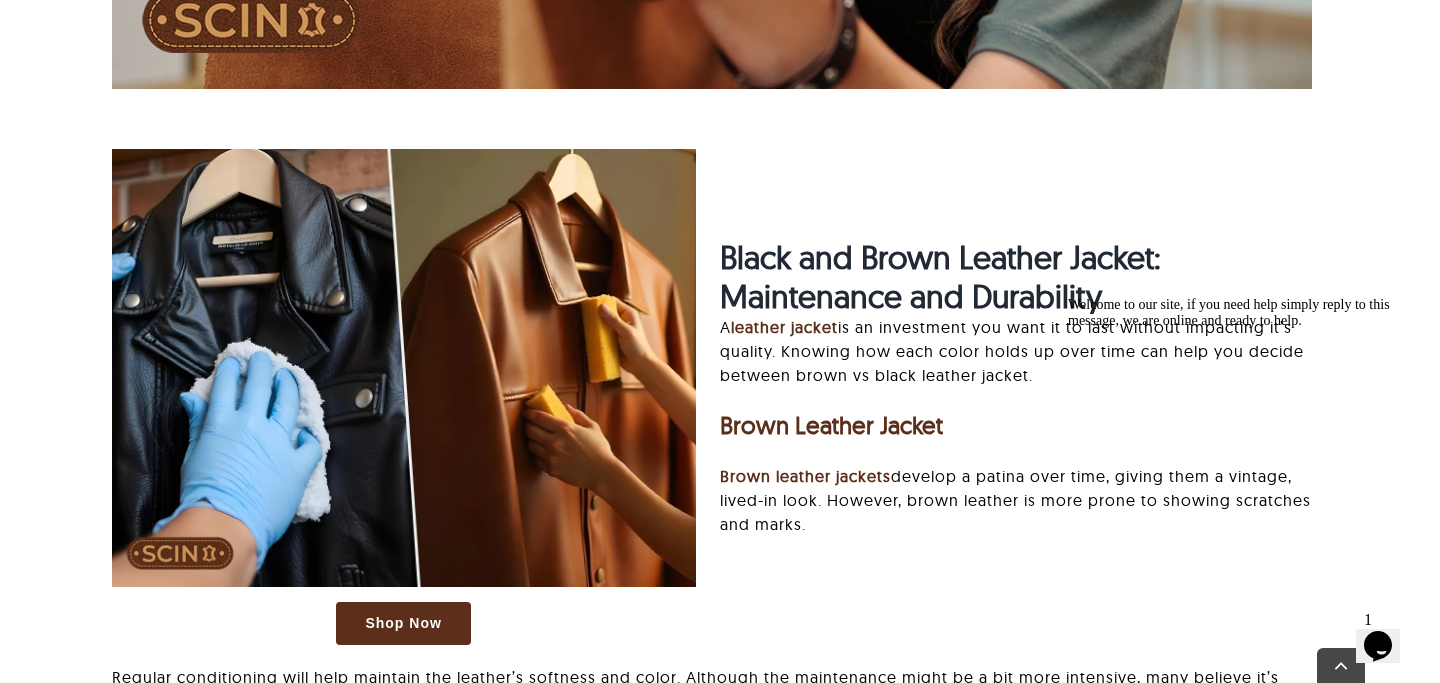 scroll, scrollTop: 5930, scrollLeft: 0, axis: vertical 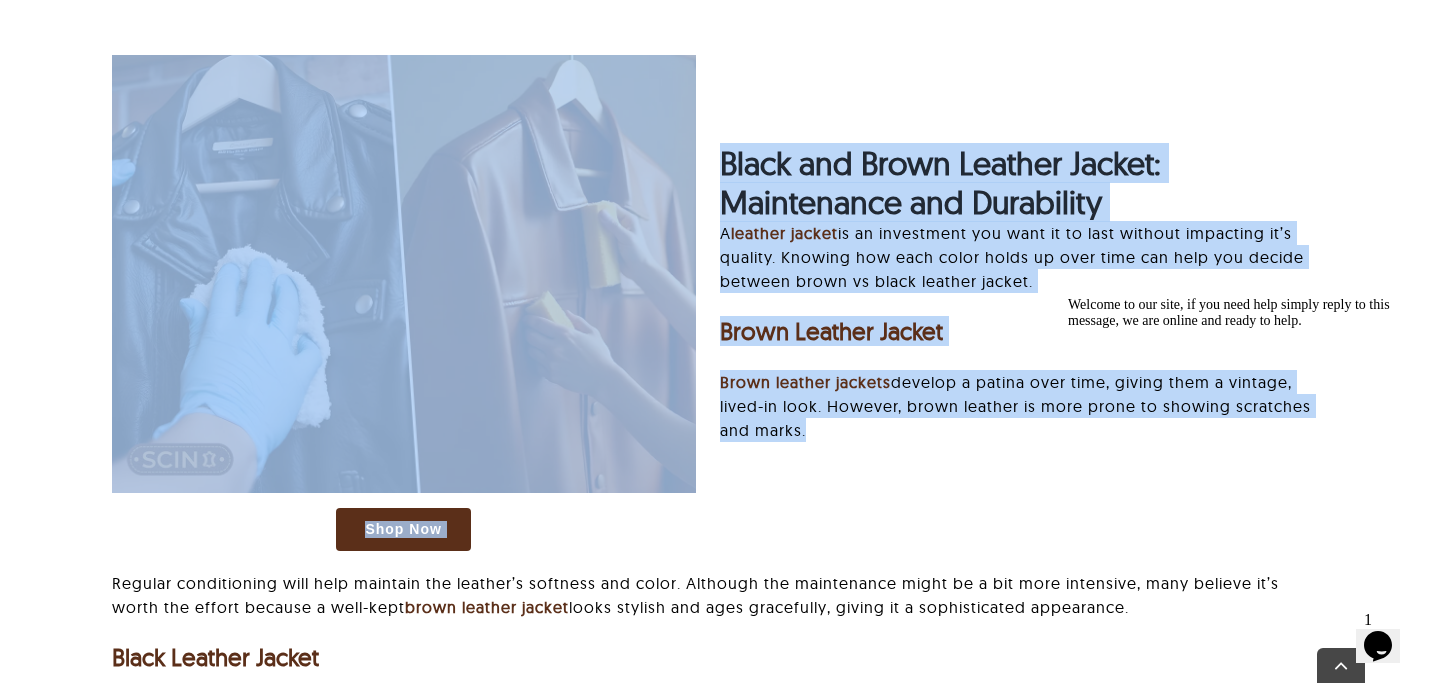 drag, startPoint x: 713, startPoint y: 156, endPoint x: 803, endPoint y: 441, distance: 298.8729 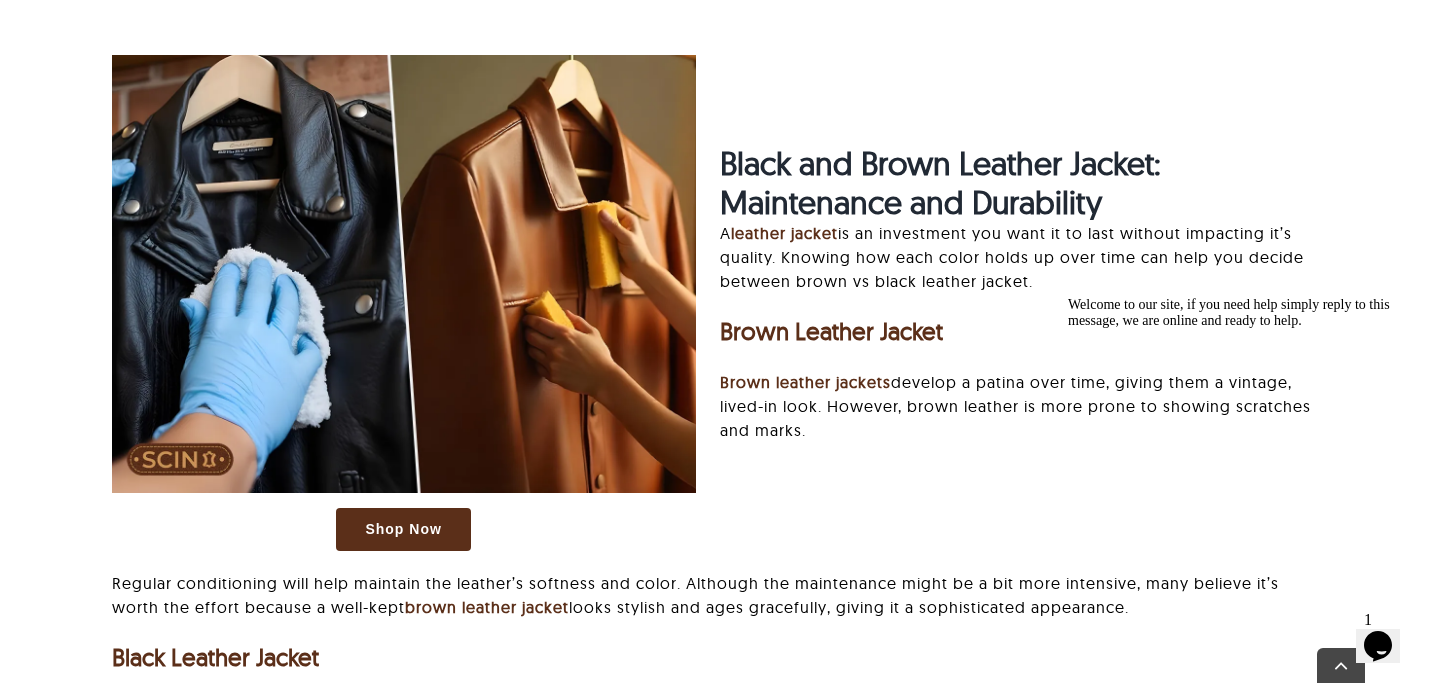 click on "Brown leather jackets  develop a patina over time, giving them a vintage, lived-in look. However, brown leather is more prone to showing scratches and marks." at bounding box center (1024, 406) 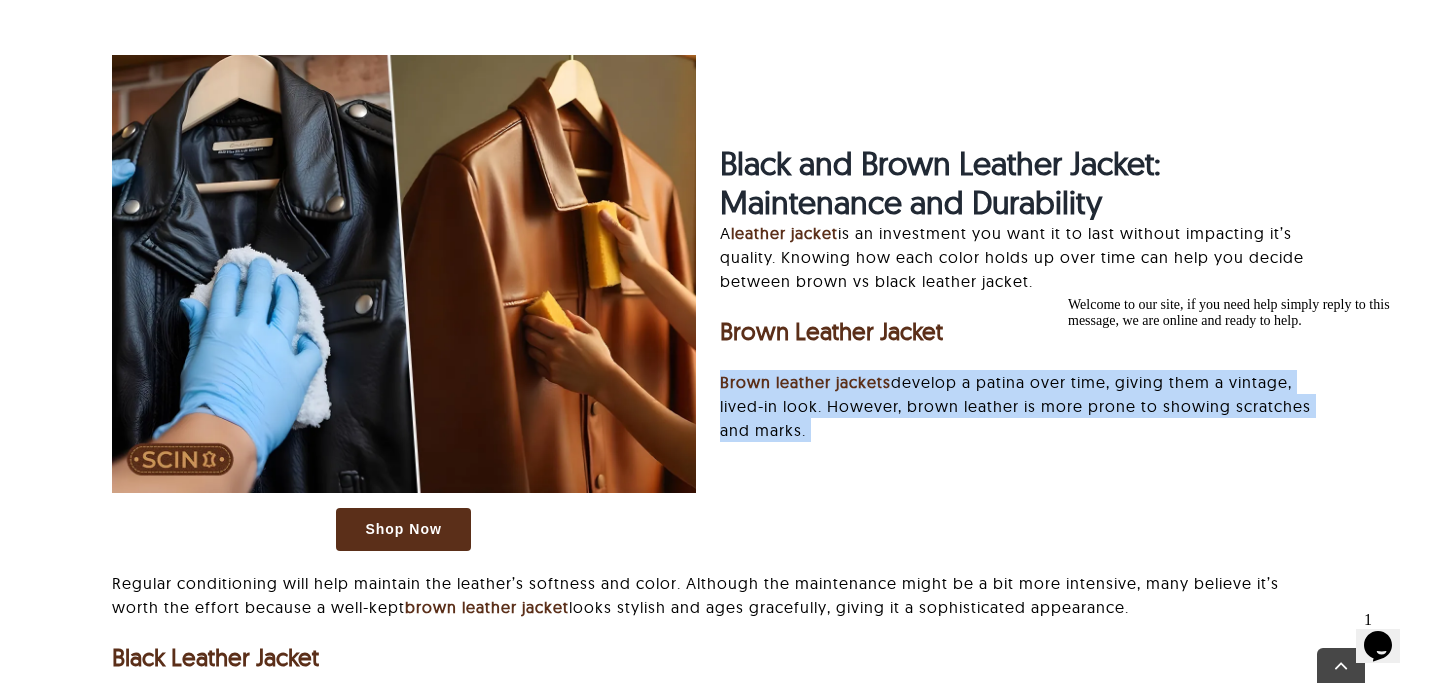 click on "Brown leather jackets  develop a patina over time, giving them a vintage, lived-in look. However, brown leather is more prone to showing scratches and marks." at bounding box center [1024, 406] 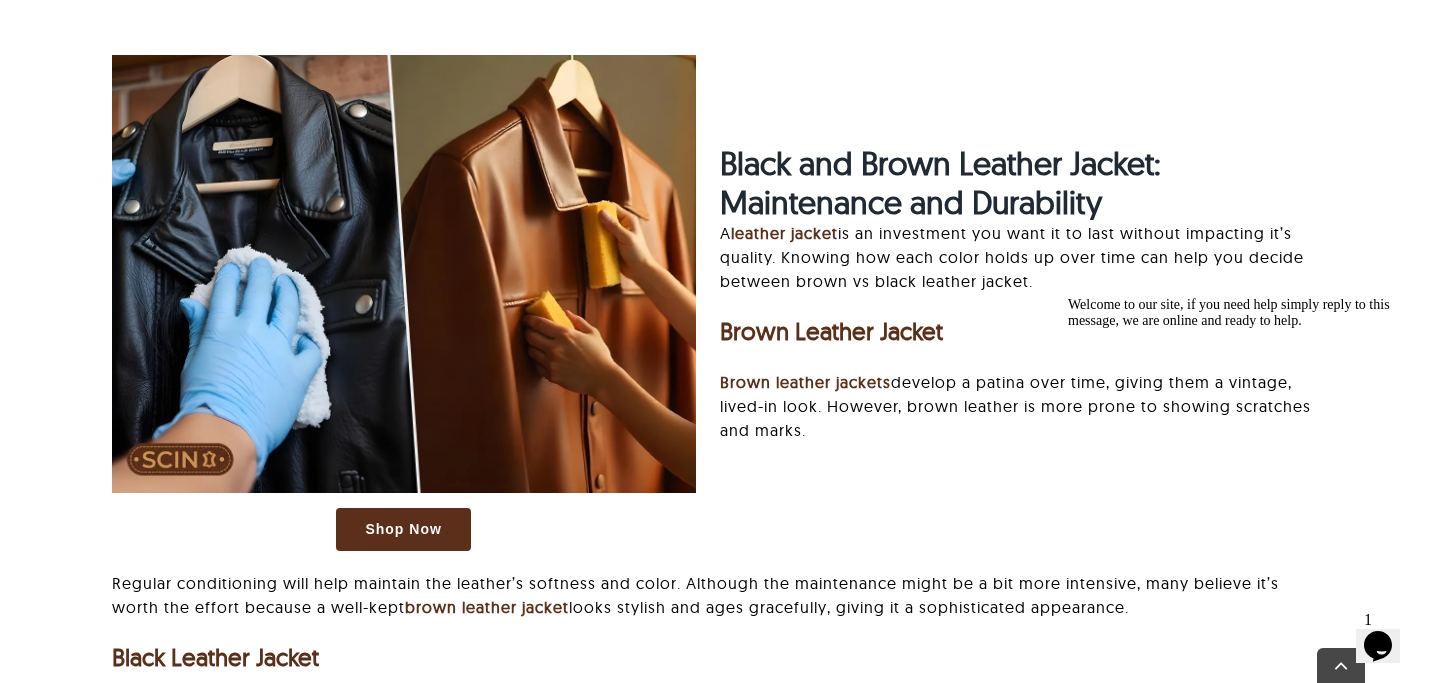 click on "Brown leather jackets  develop a patina over time, giving them a vintage, lived-in look. However, brown leather is more prone to showing scratches and marks." at bounding box center (1024, 406) 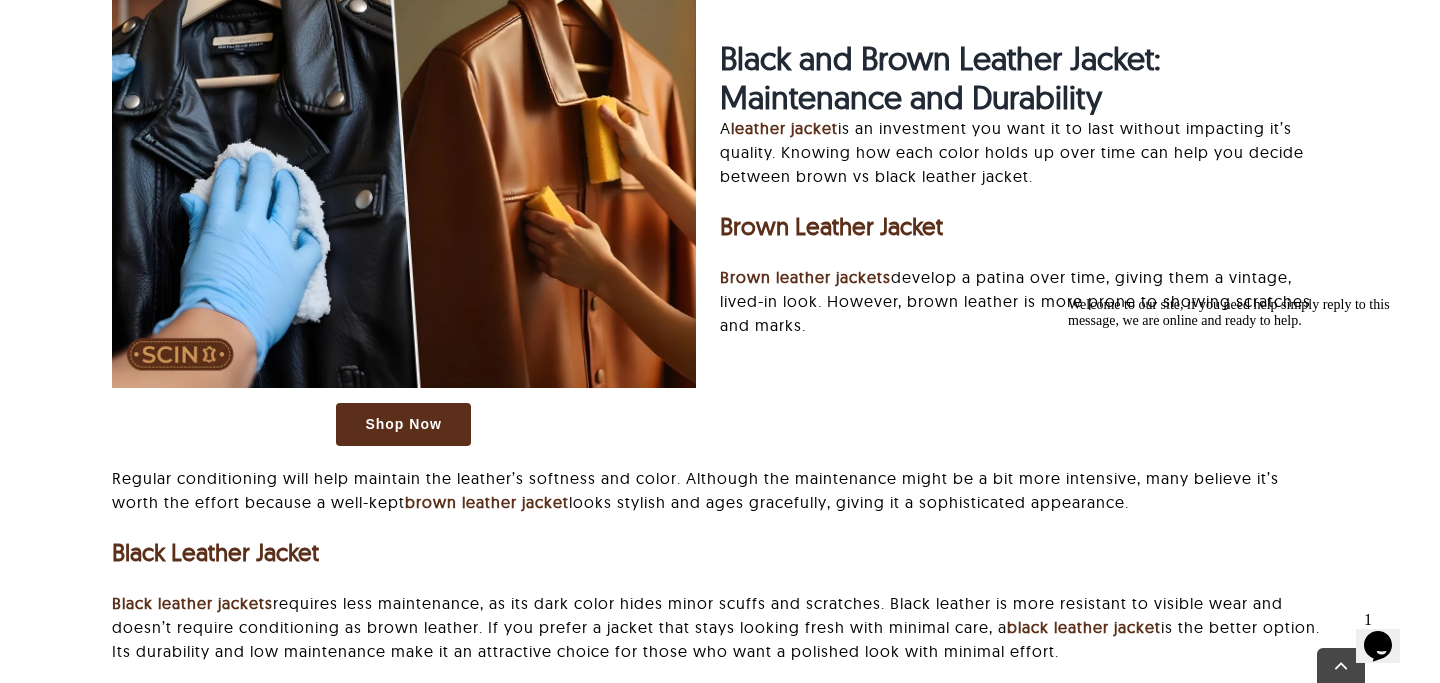 scroll, scrollTop: 6037, scrollLeft: 0, axis: vertical 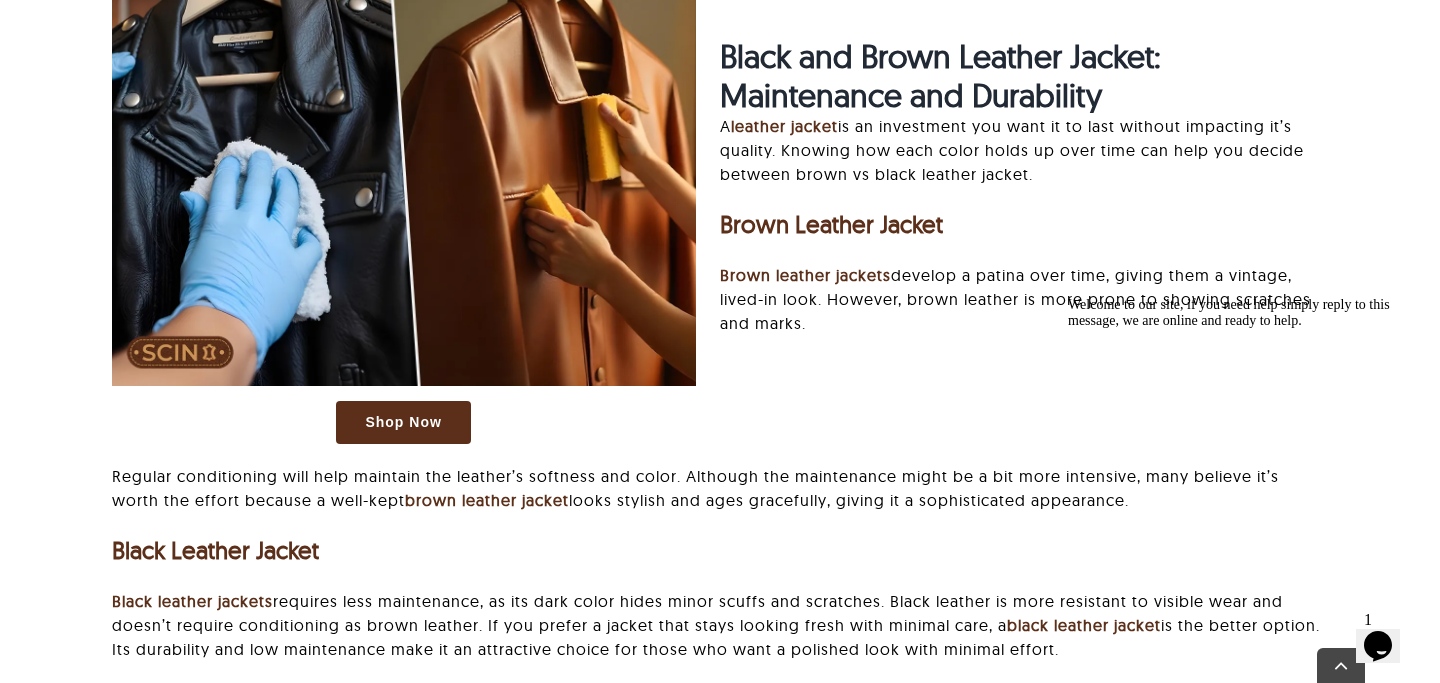 drag, startPoint x: 890, startPoint y: 259, endPoint x: 892, endPoint y: 322, distance: 63.03174 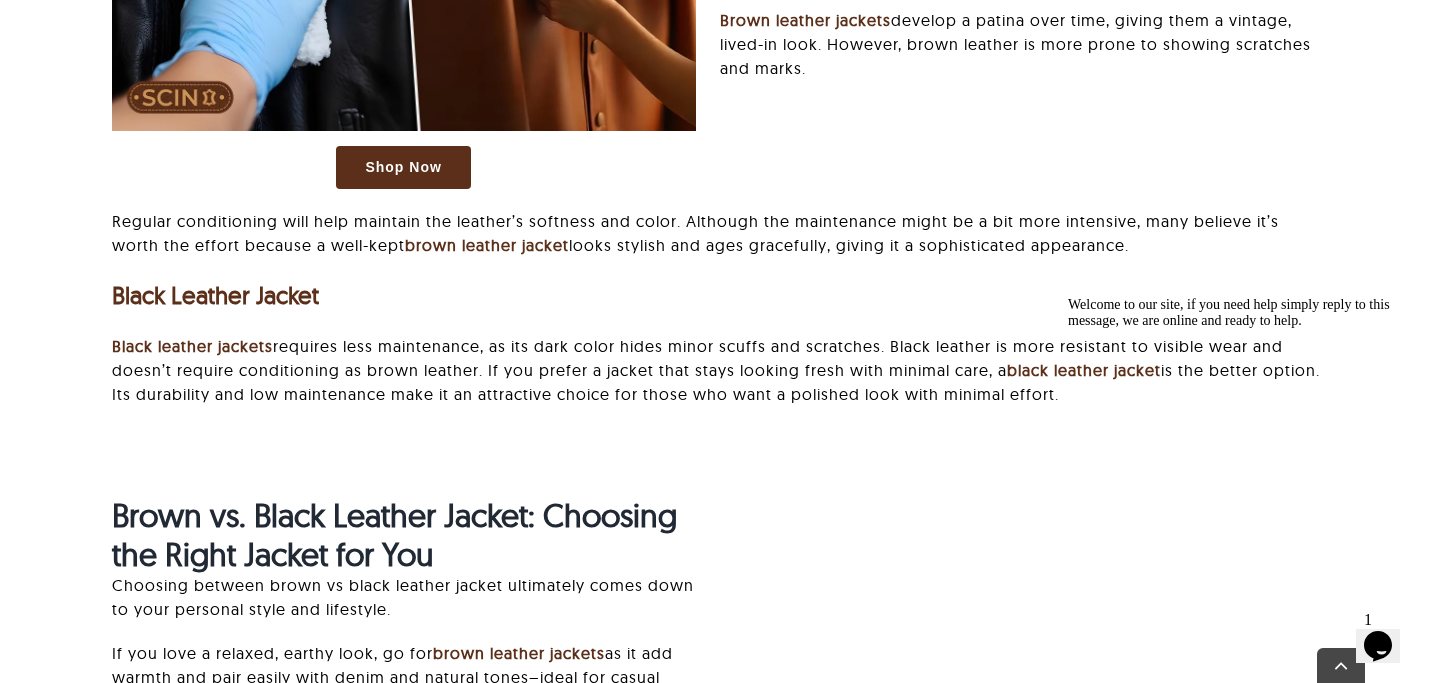 scroll, scrollTop: 6294, scrollLeft: 0, axis: vertical 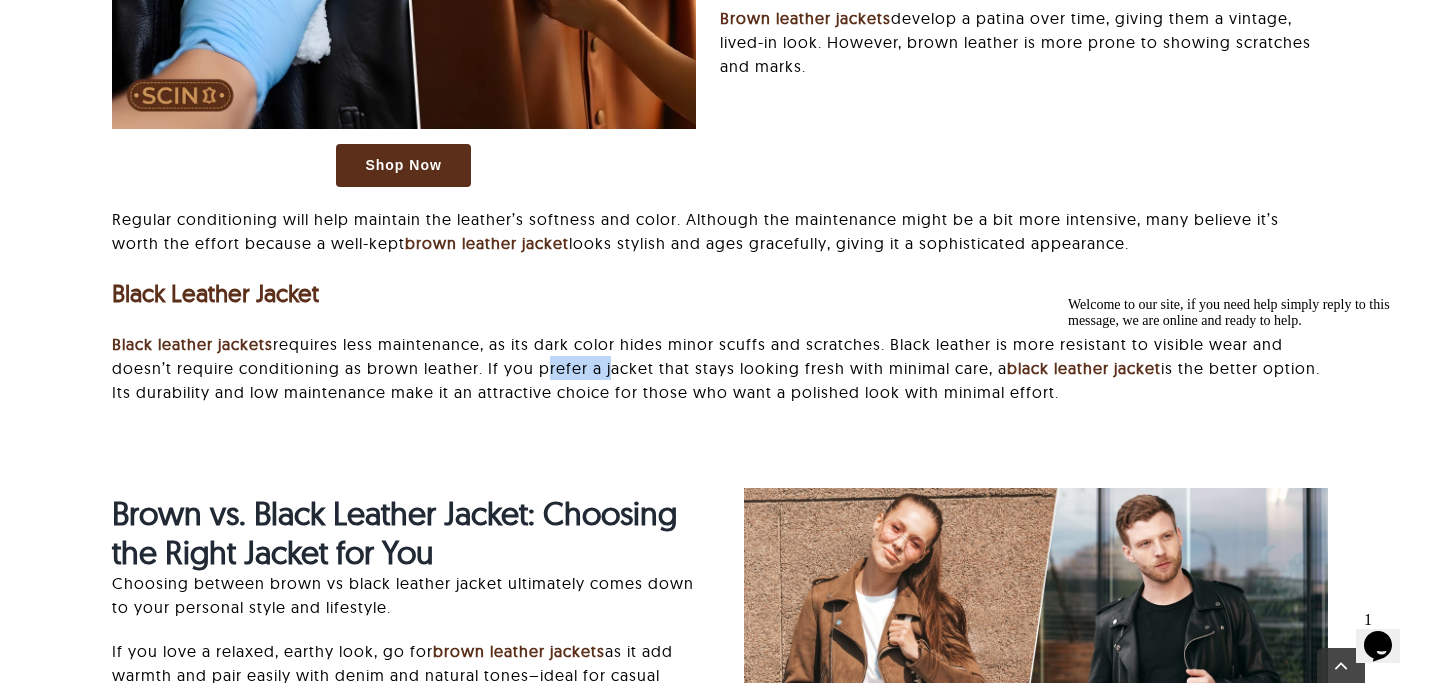 drag, startPoint x: 538, startPoint y: 364, endPoint x: 534, endPoint y: 351, distance: 13.601471 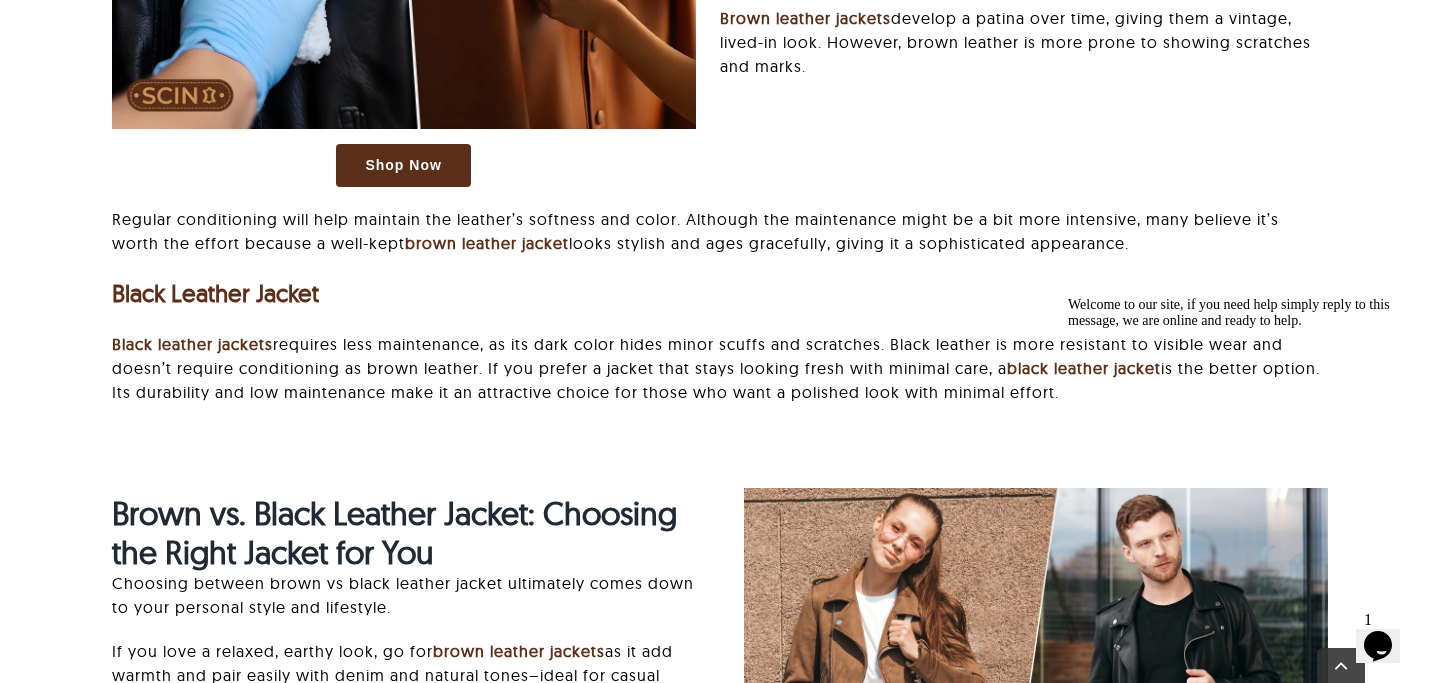 click on "Black leather jackets  requires less maintenance, as its dark color hides minor scuffs and scratches. Black leather is more resistant to visible wear and doesn’t require conditioning as brown leather. If you prefer a jacket that stays looking fresh with minimal care, a  black leather jacket  is the better option. Its durability and low maintenance make it an attractive choice for those who want a polished look with minimal effort." at bounding box center [720, 368] 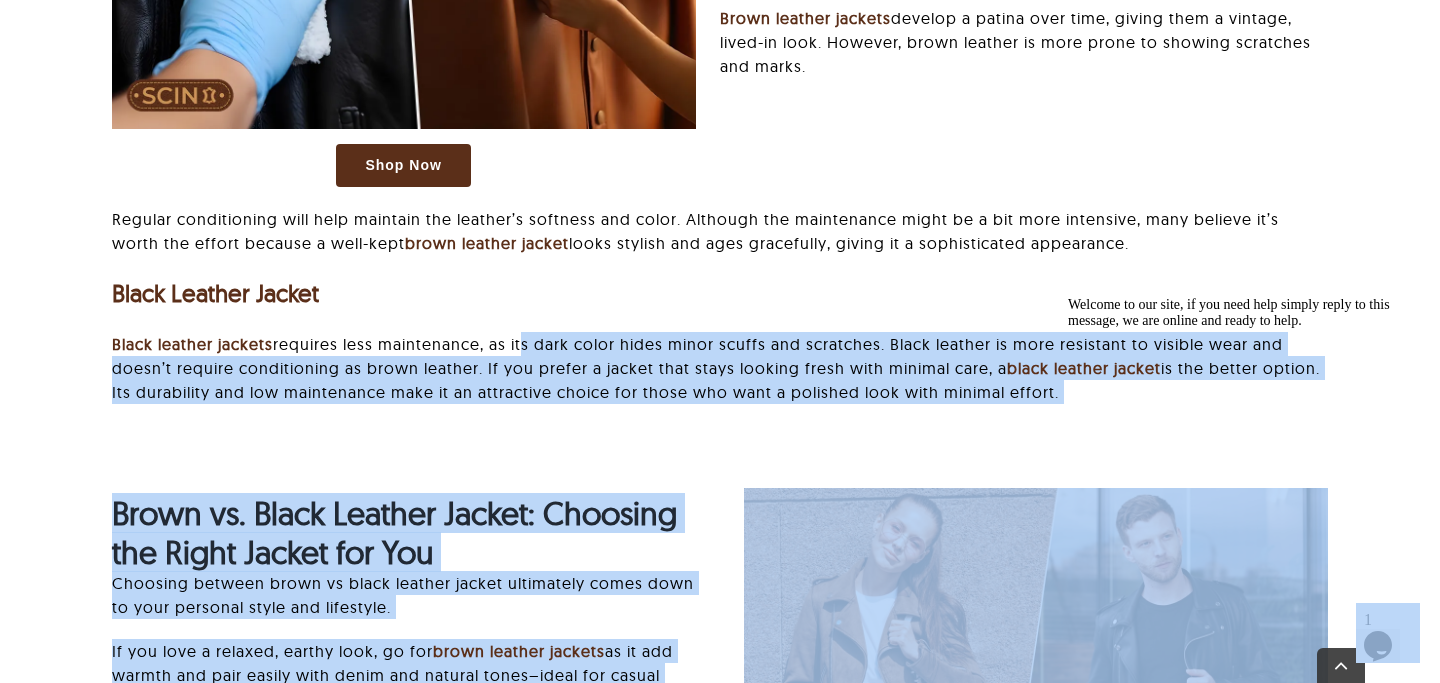 drag, startPoint x: 1578, startPoint y: 634, endPoint x: 1092, endPoint y: 382, distance: 547.4486 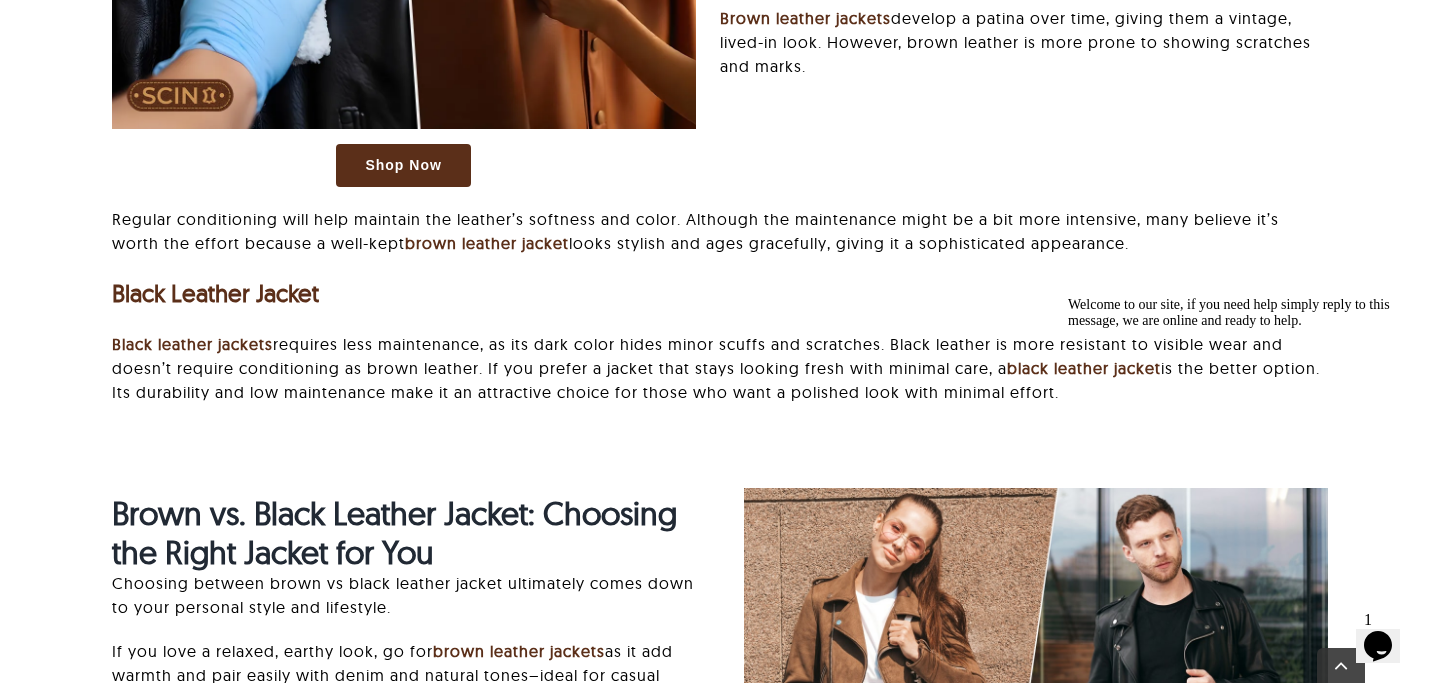 click on "Welcome to our site, if you need help simply reply to this message, we are online and ready to help." at bounding box center (1248, 313) 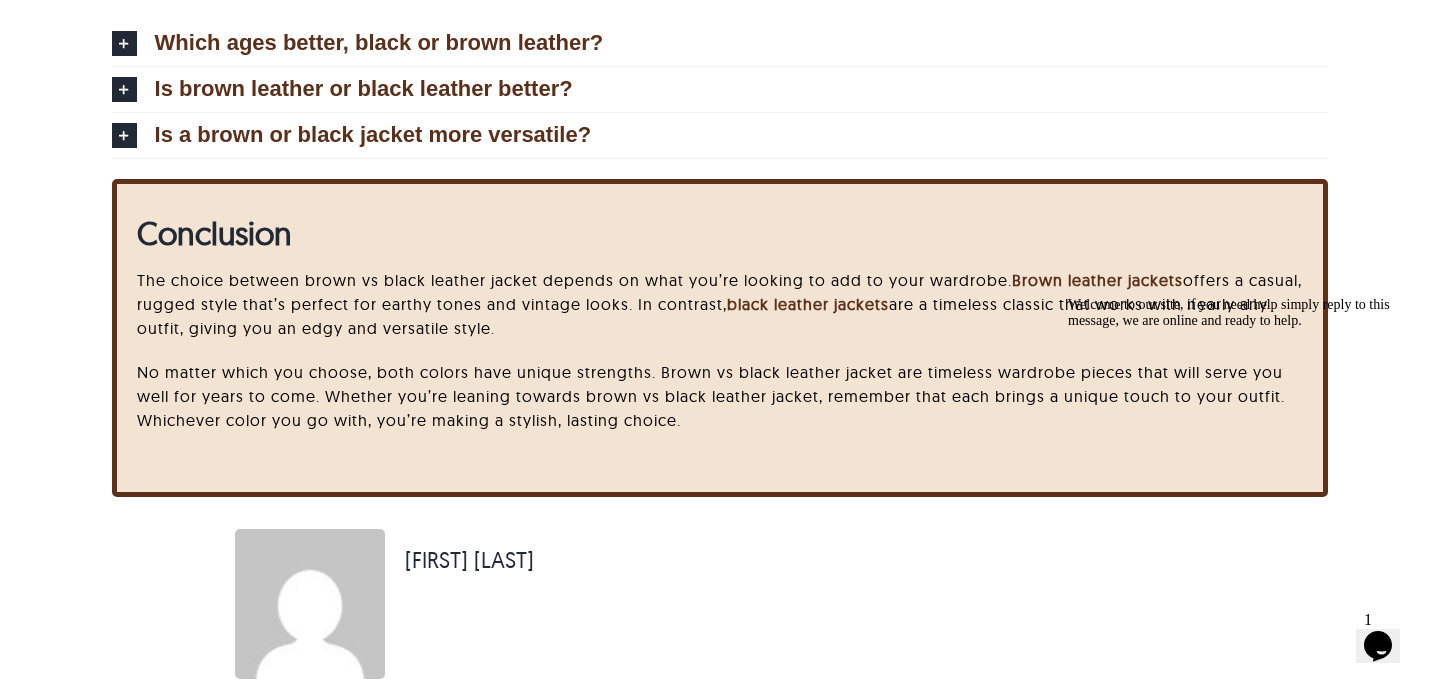 scroll, scrollTop: 7212, scrollLeft: 0, axis: vertical 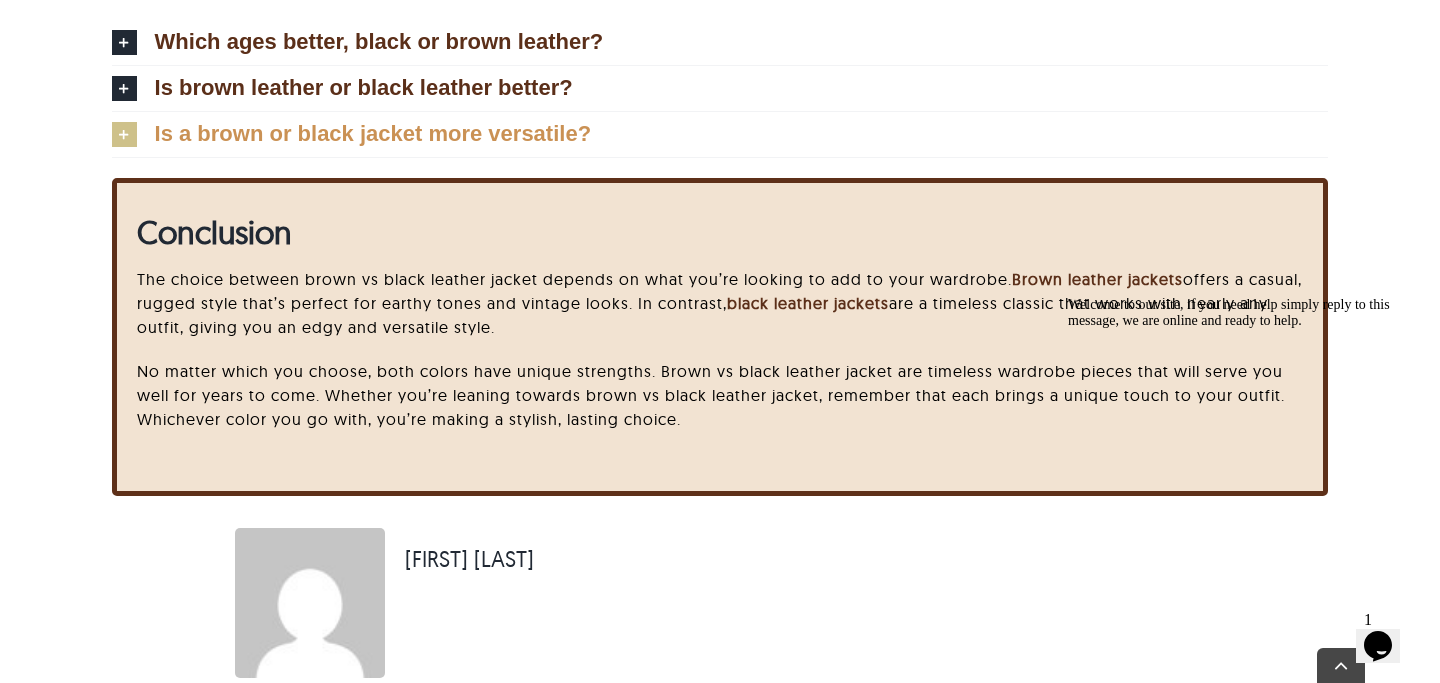 click at bounding box center (124, 134) 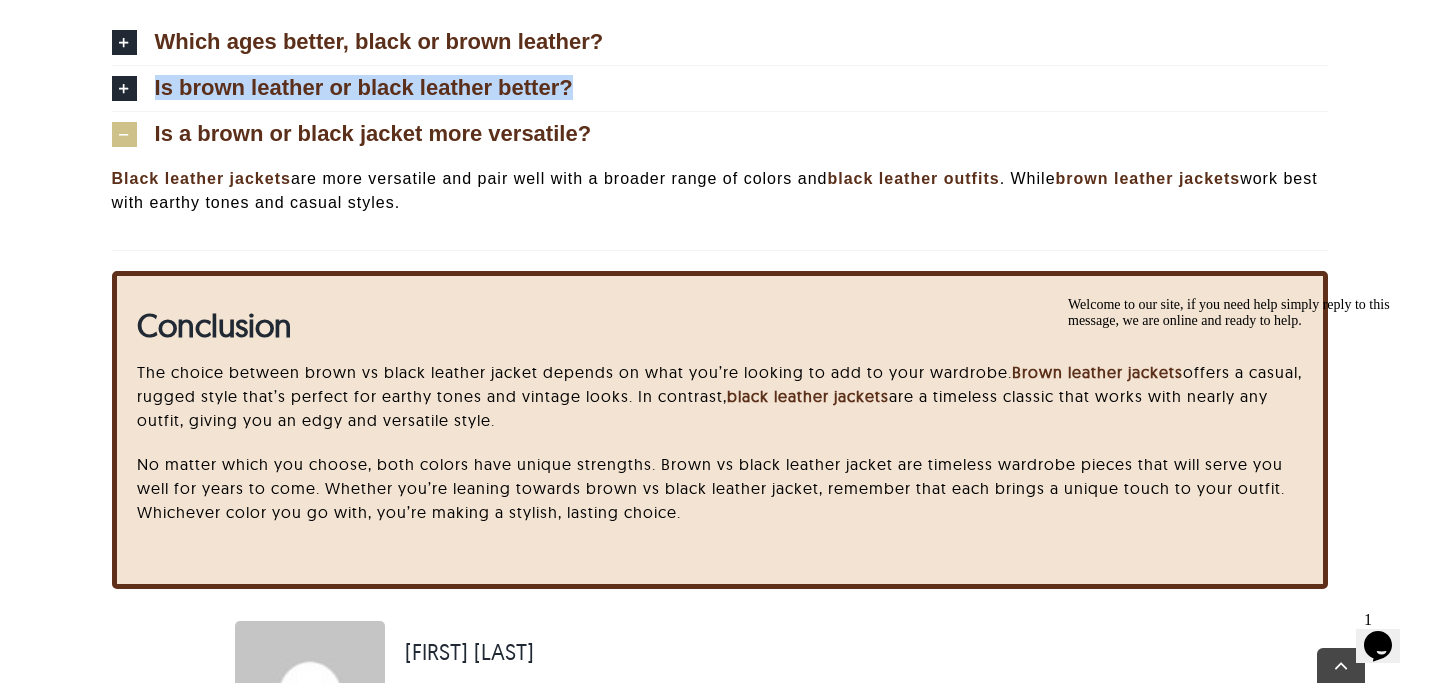 drag, startPoint x: 44, startPoint y: 100, endPoint x: 44, endPoint y: 161, distance: 61 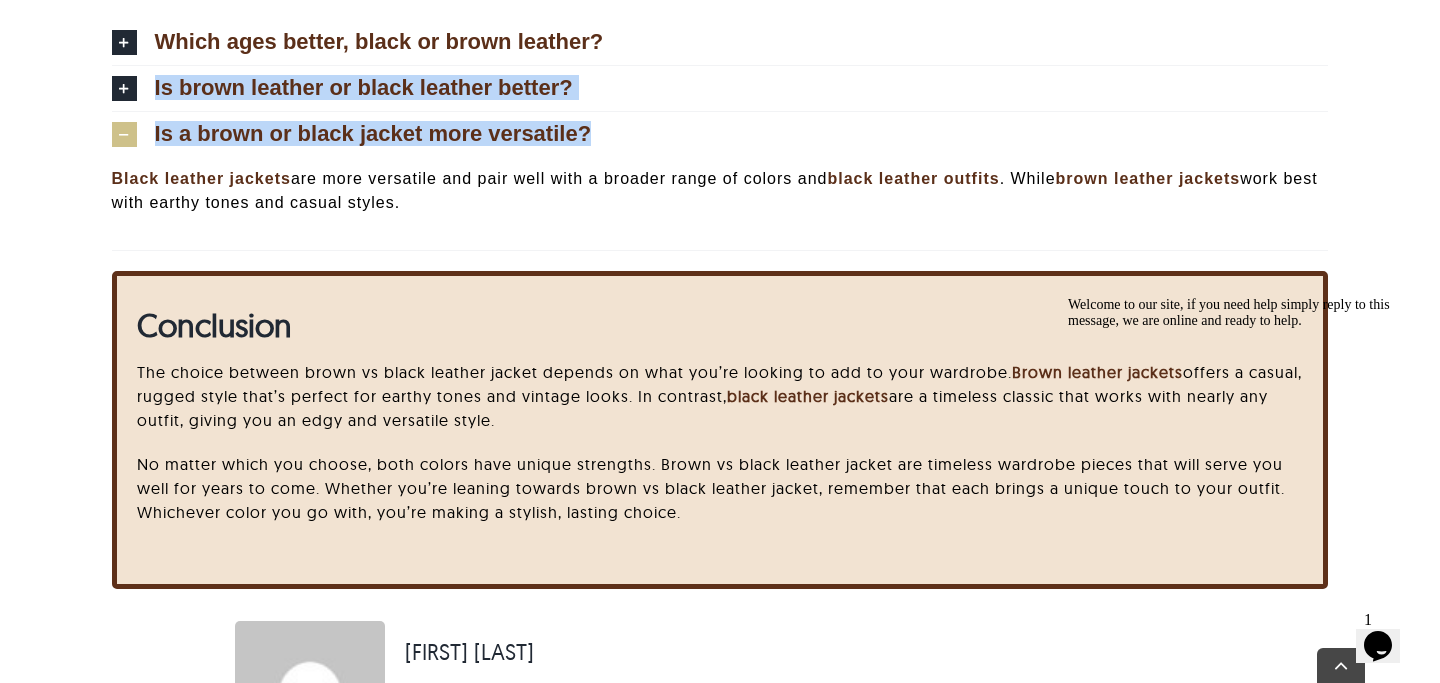 click on "Leather jackets  comes in multitude of colors from bright red and yellow to dark black and brown. Regardless of multiple colors options, the selection between and brown vs black jackets is the most prevalent. While  black leather jackets  often associated with edgy, classic style,  brown leather jackets  associated with warmth, ruggedness, and vintage appeal. This guide will help you decide which jacket color is best for you by covering style, versatility, seasonality, and maintenance. By the end, you’ll know which jacket will suit you best.
Table Of Contents
1
Brown vs. Black Leather Jackets: Style Considerations
1.1
Brown Leather Jacket
1.2
Black Leather Jacket
2
Black vs. Brown Leather: Versatility and Outfit Pairing
2.1" at bounding box center (720, -2836) 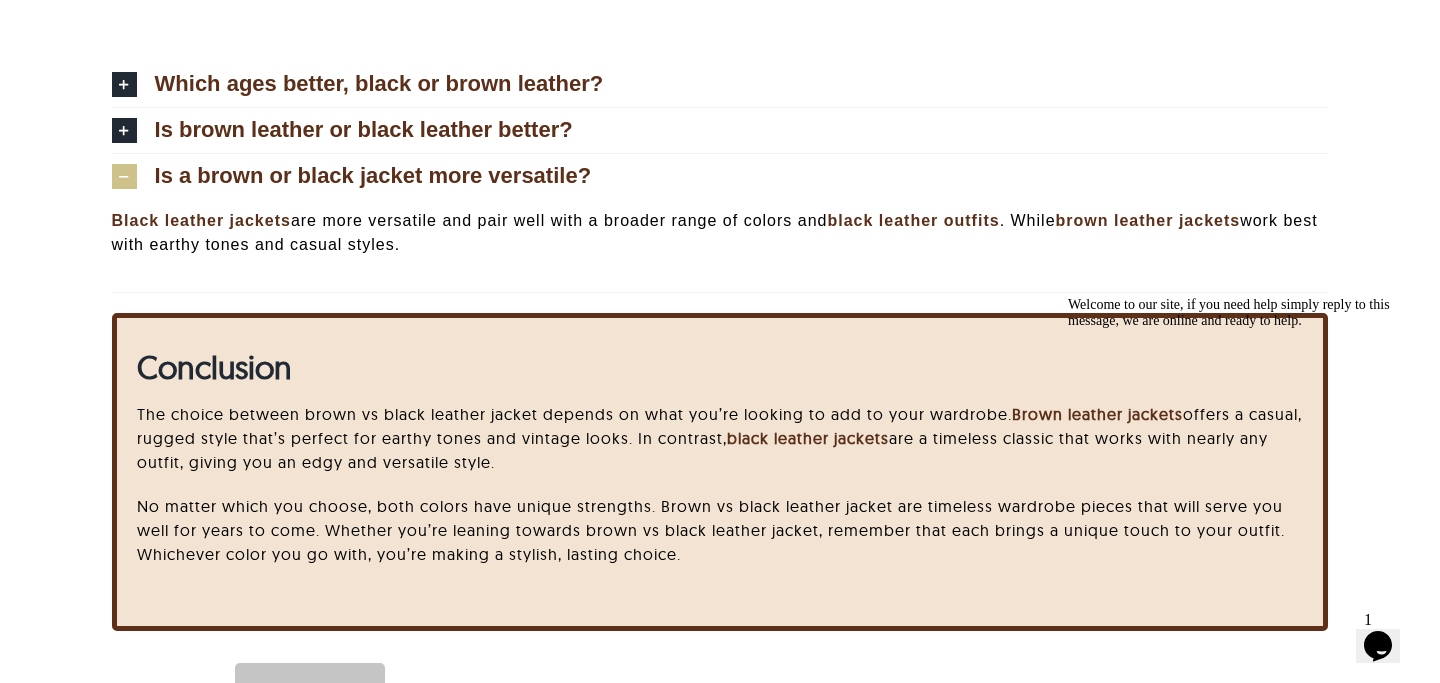scroll, scrollTop: 7158, scrollLeft: 0, axis: vertical 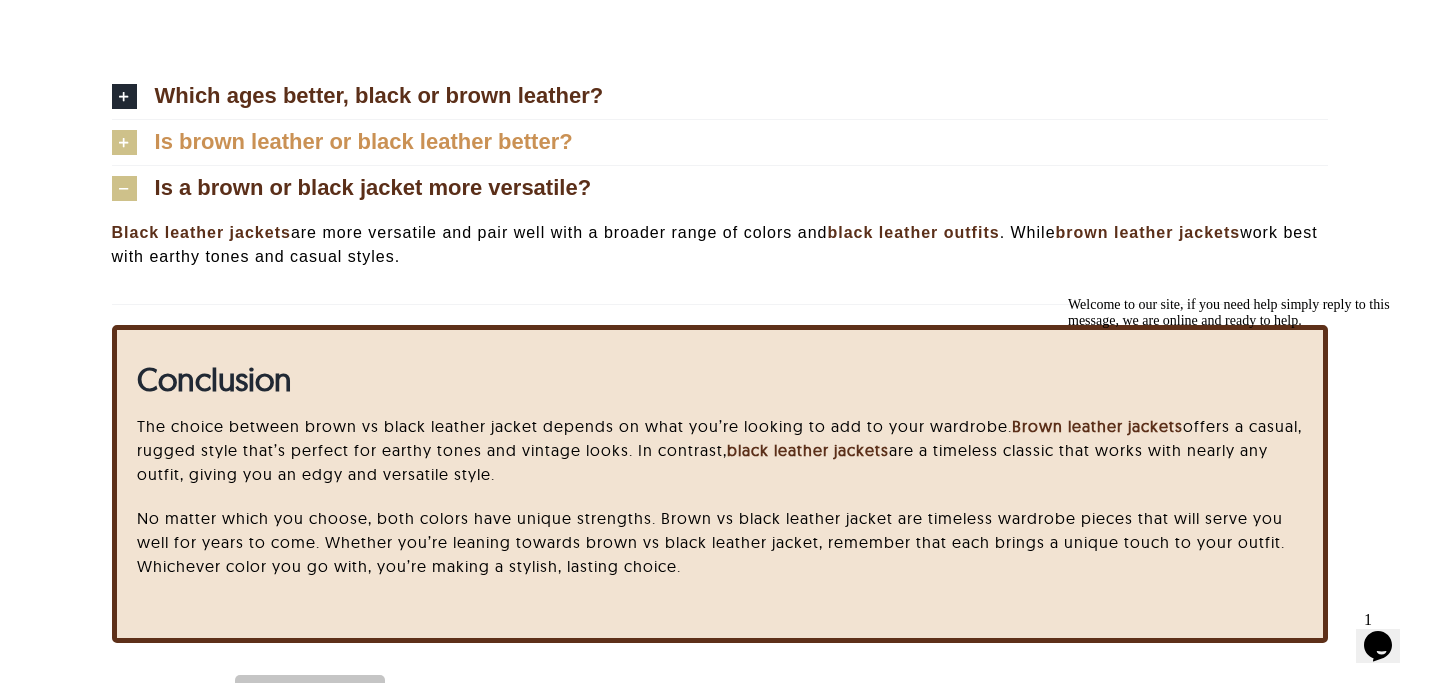 click at bounding box center (124, 142) 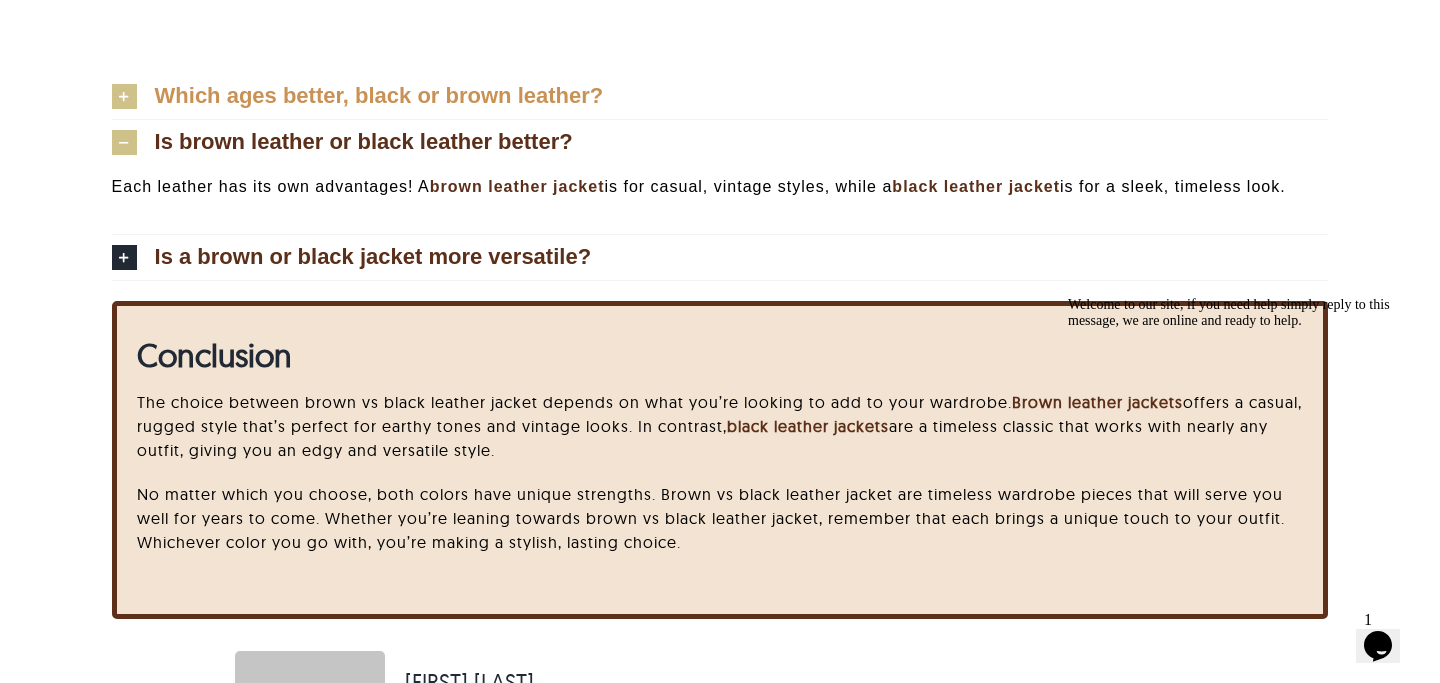 click at bounding box center [124, 96] 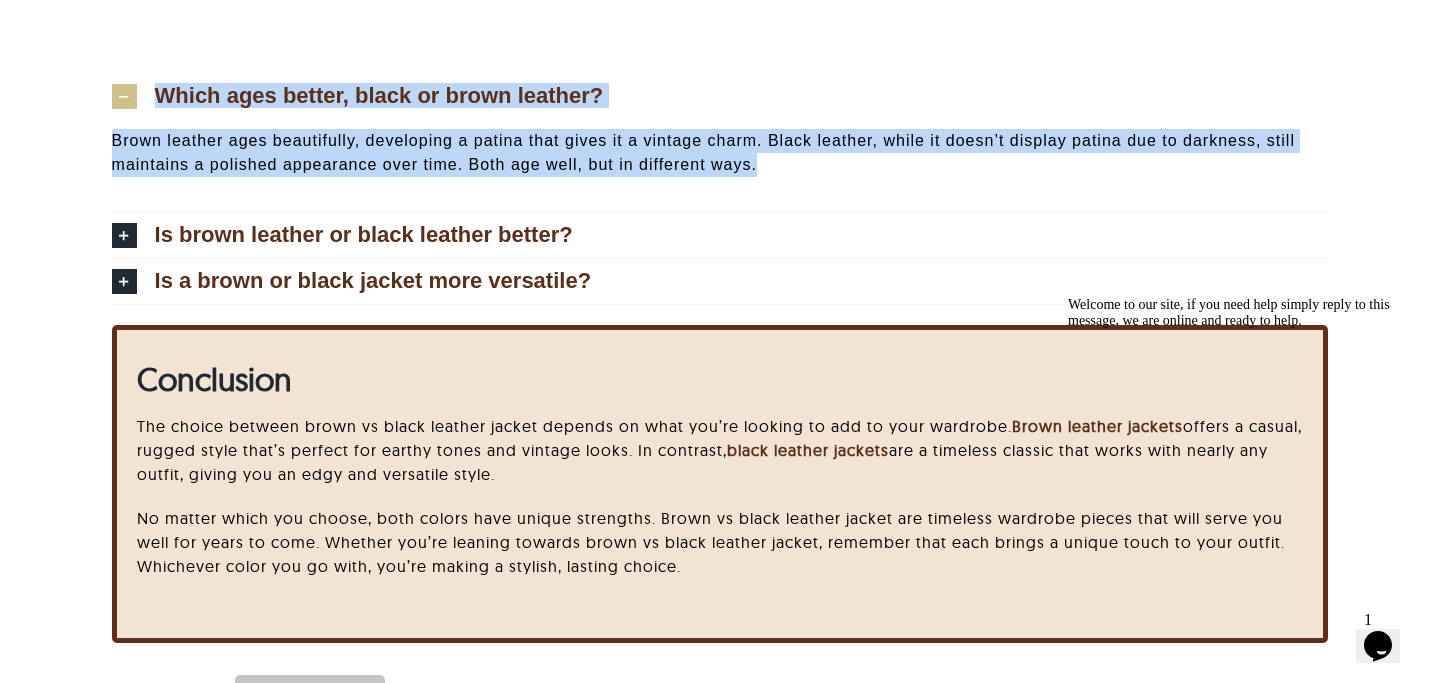drag, startPoint x: 44, startPoint y: 70, endPoint x: 44, endPoint y: 187, distance: 117 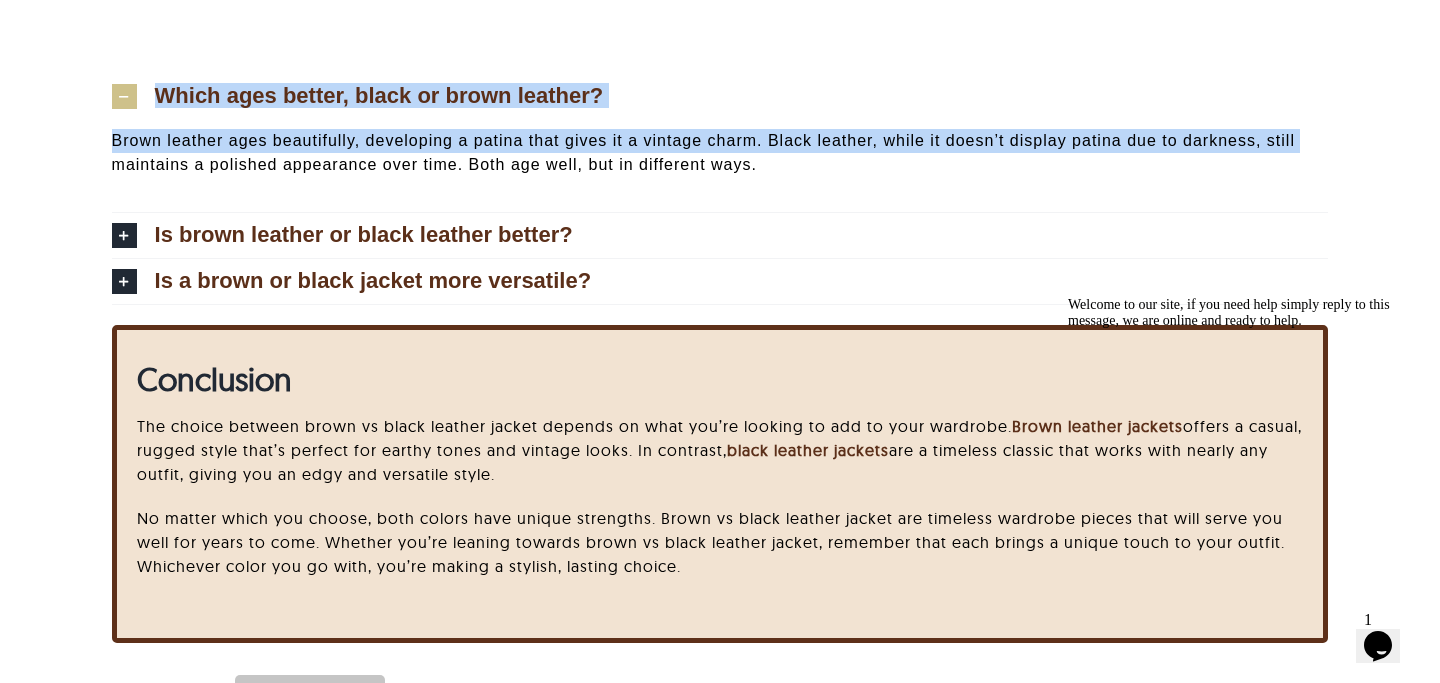 drag, startPoint x: 46, startPoint y: 95, endPoint x: 46, endPoint y: 175, distance: 80 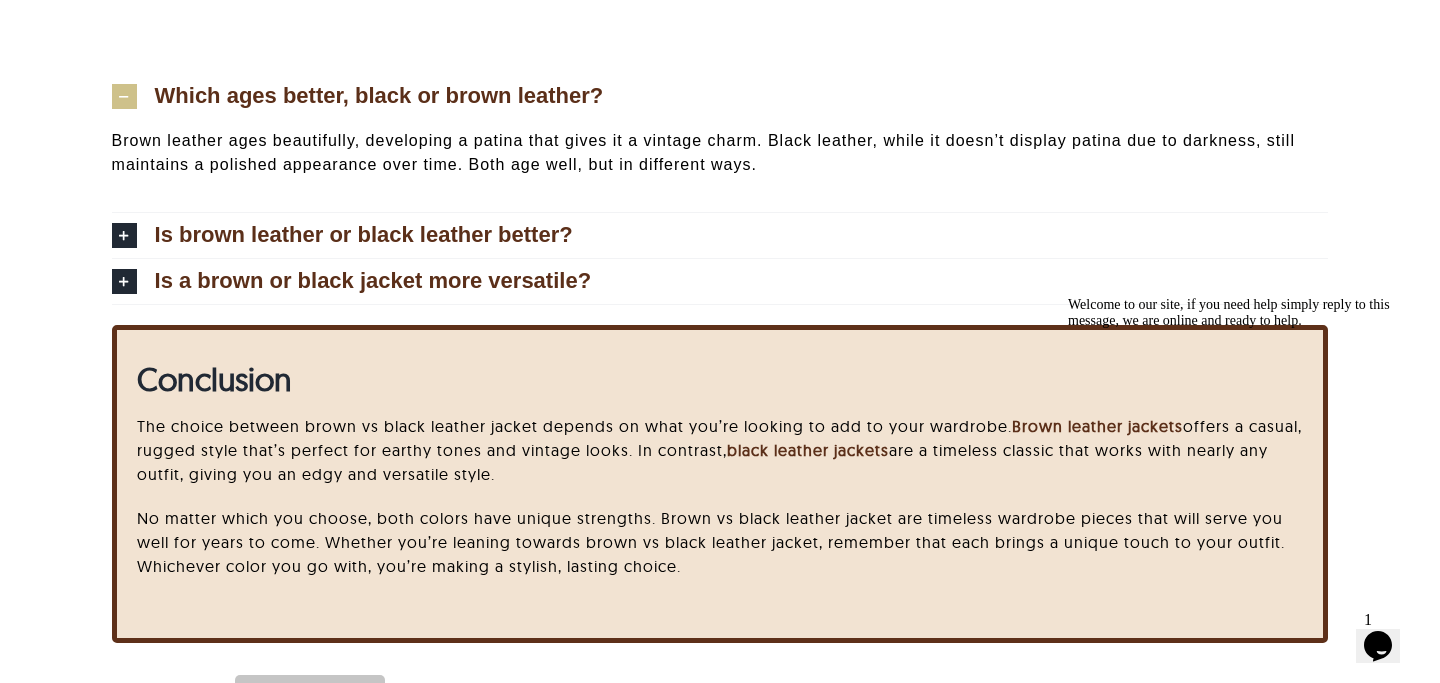 click on "Which ages better, black or brown leather?" at bounding box center (720, 96) 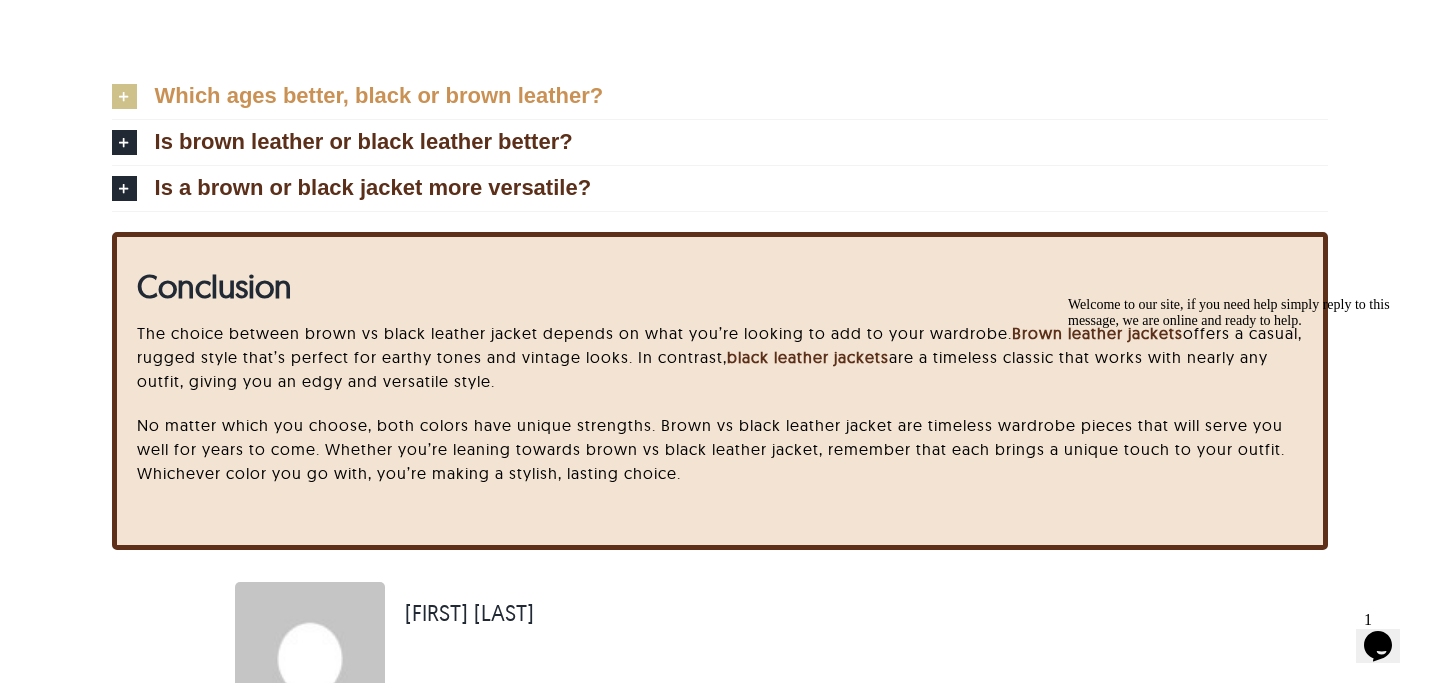 click on "Which ages better, black or brown leather?" at bounding box center [720, 96] 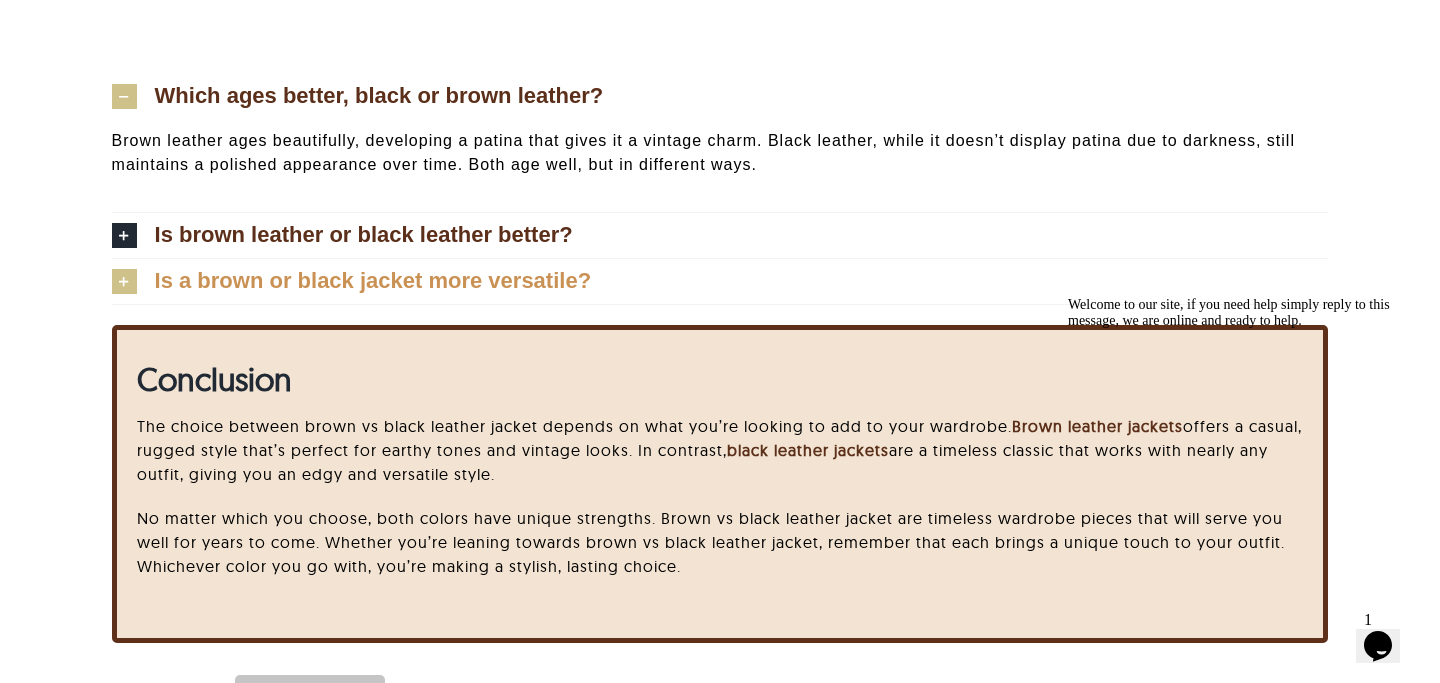 click on "Is a brown or black jacket more versatile?" at bounding box center [373, 281] 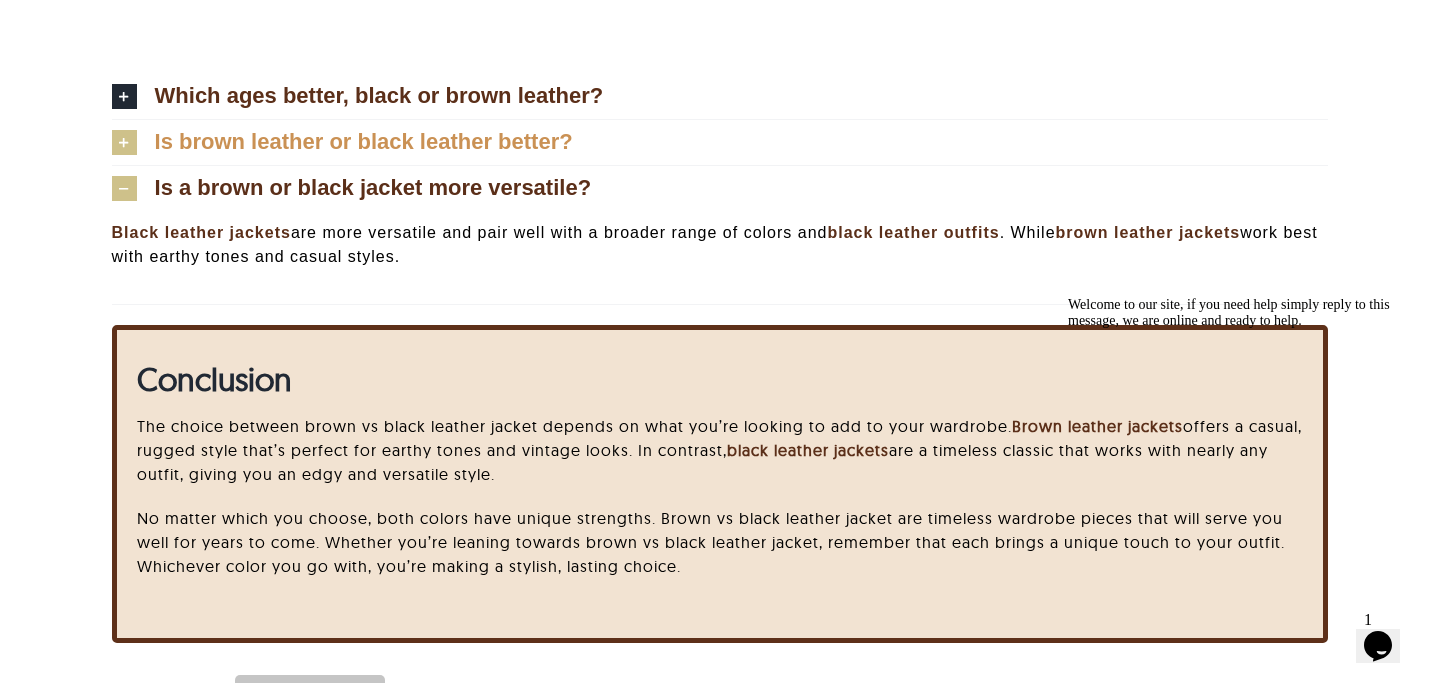 click on "Is brown leather or black leather better?" at bounding box center [364, 142] 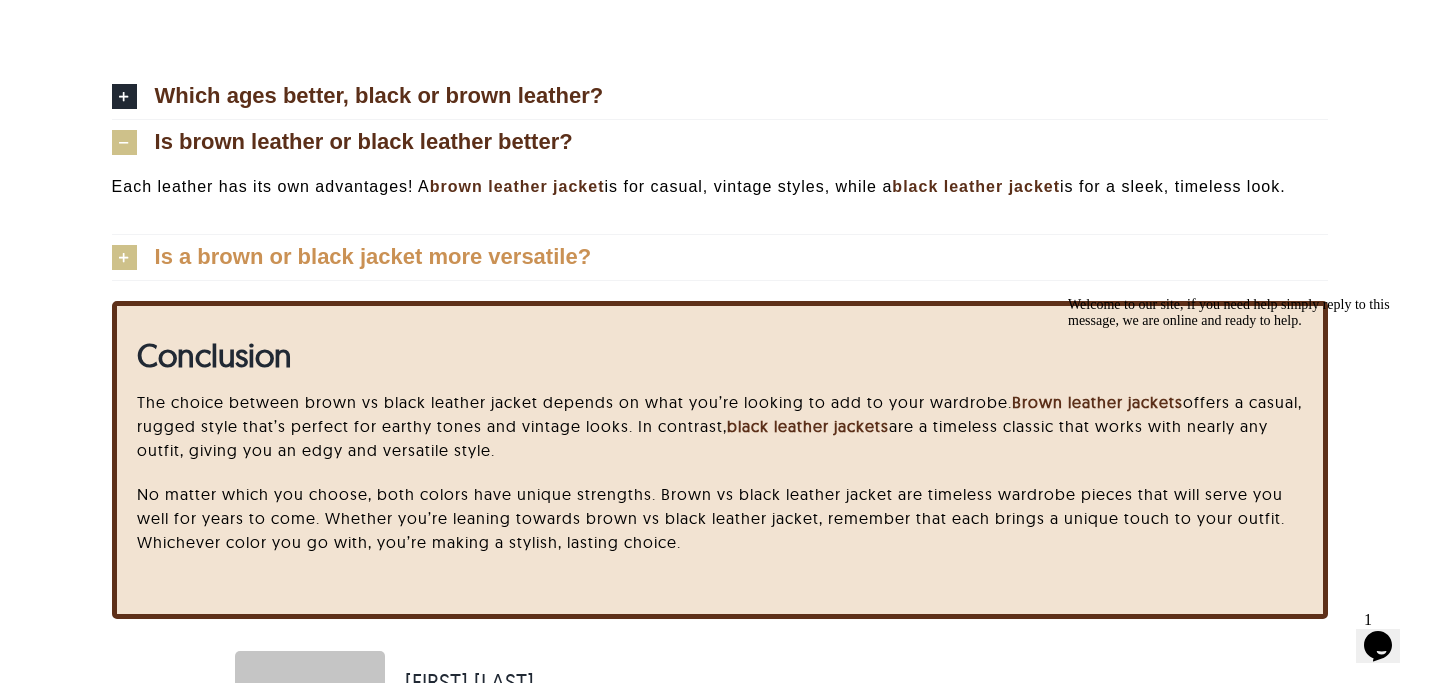 click on "Is a brown or black jacket more versatile?" at bounding box center [373, 257] 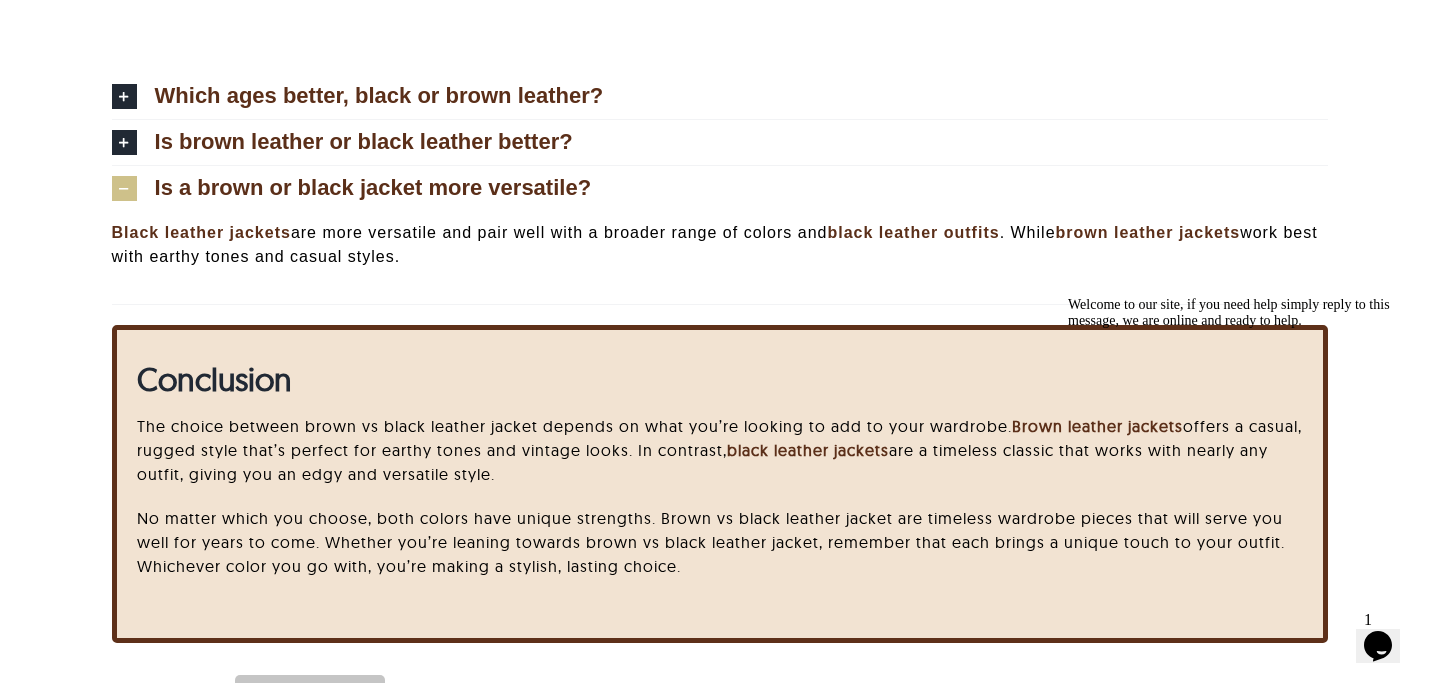 drag, startPoint x: 97, startPoint y: 17, endPoint x: 647, endPoint y: 25, distance: 550.05817 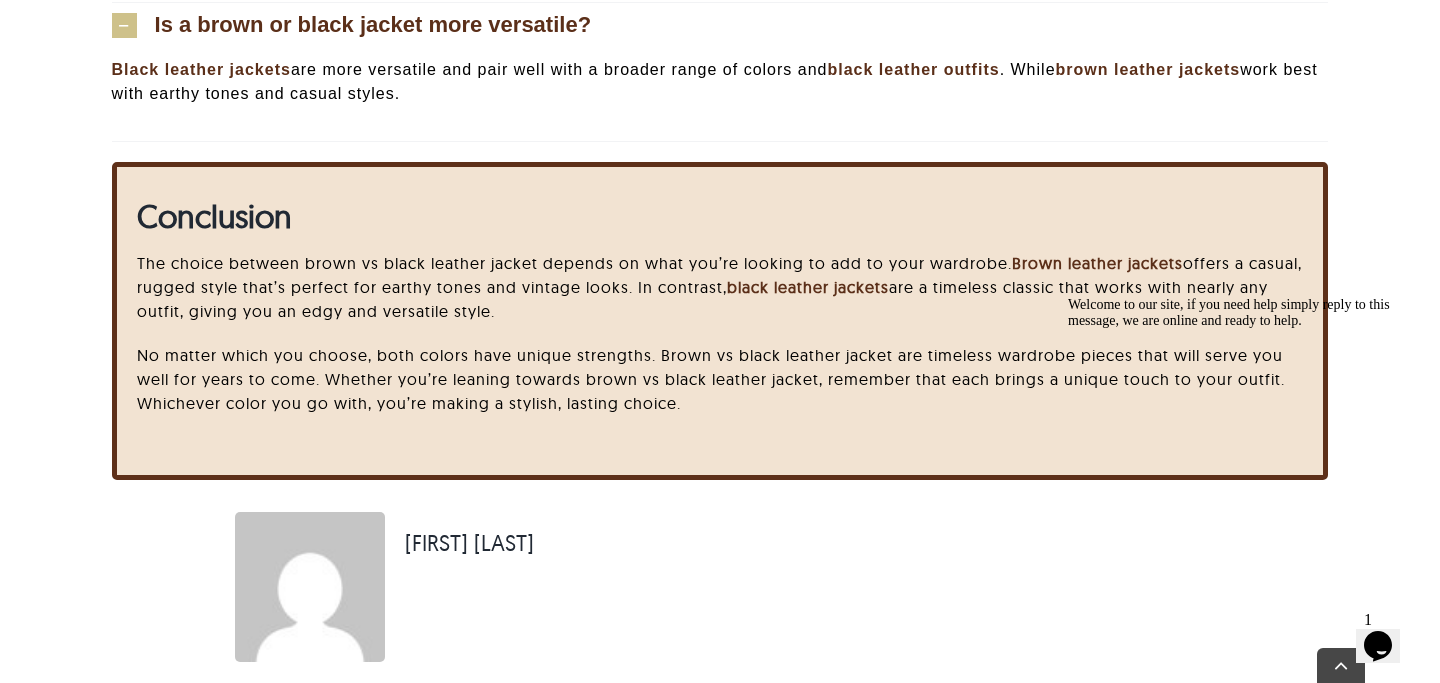 scroll, scrollTop: 7353, scrollLeft: 0, axis: vertical 